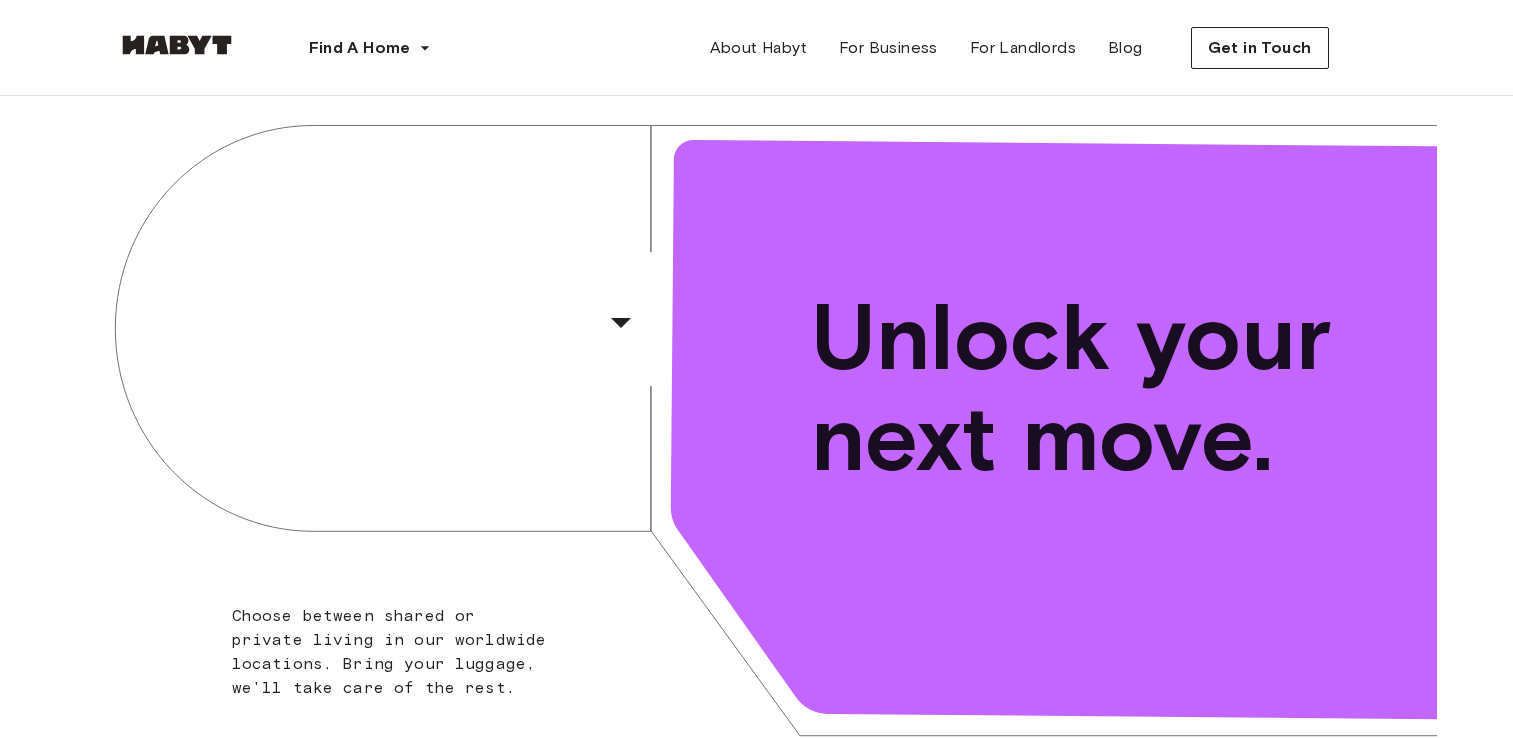 scroll, scrollTop: 0, scrollLeft: 0, axis: both 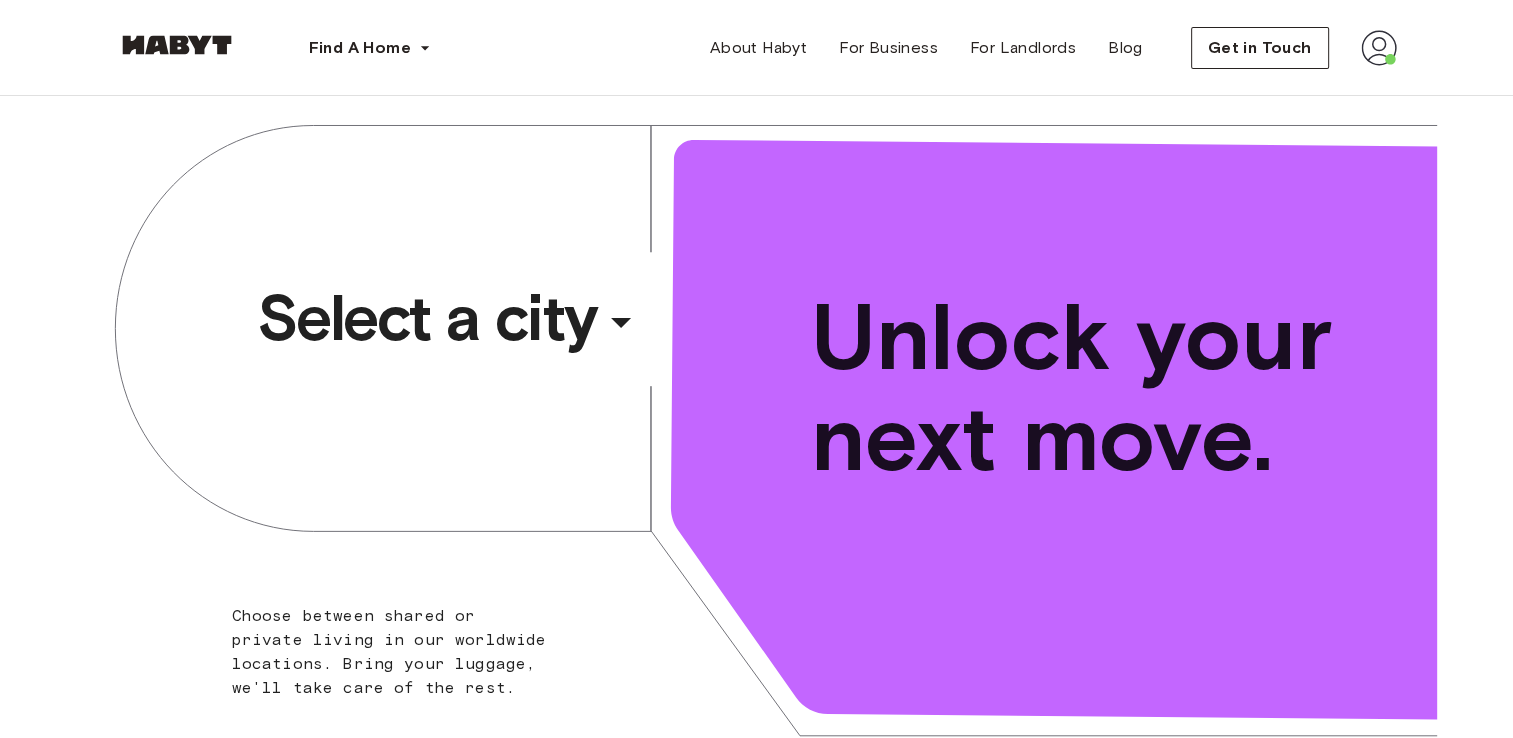 click on "​" at bounding box center (648, 338) 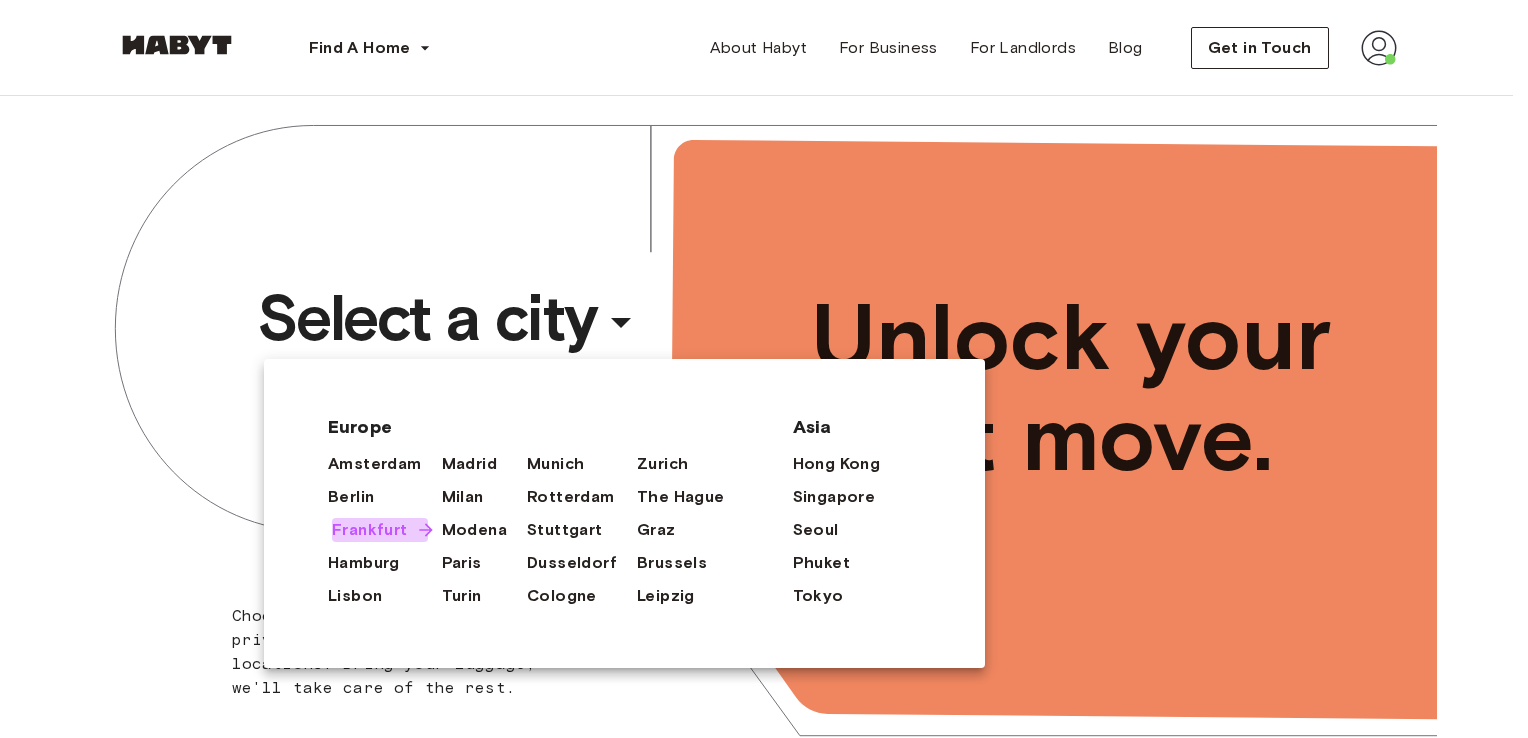 click on "Frankfurt" at bounding box center [370, 530] 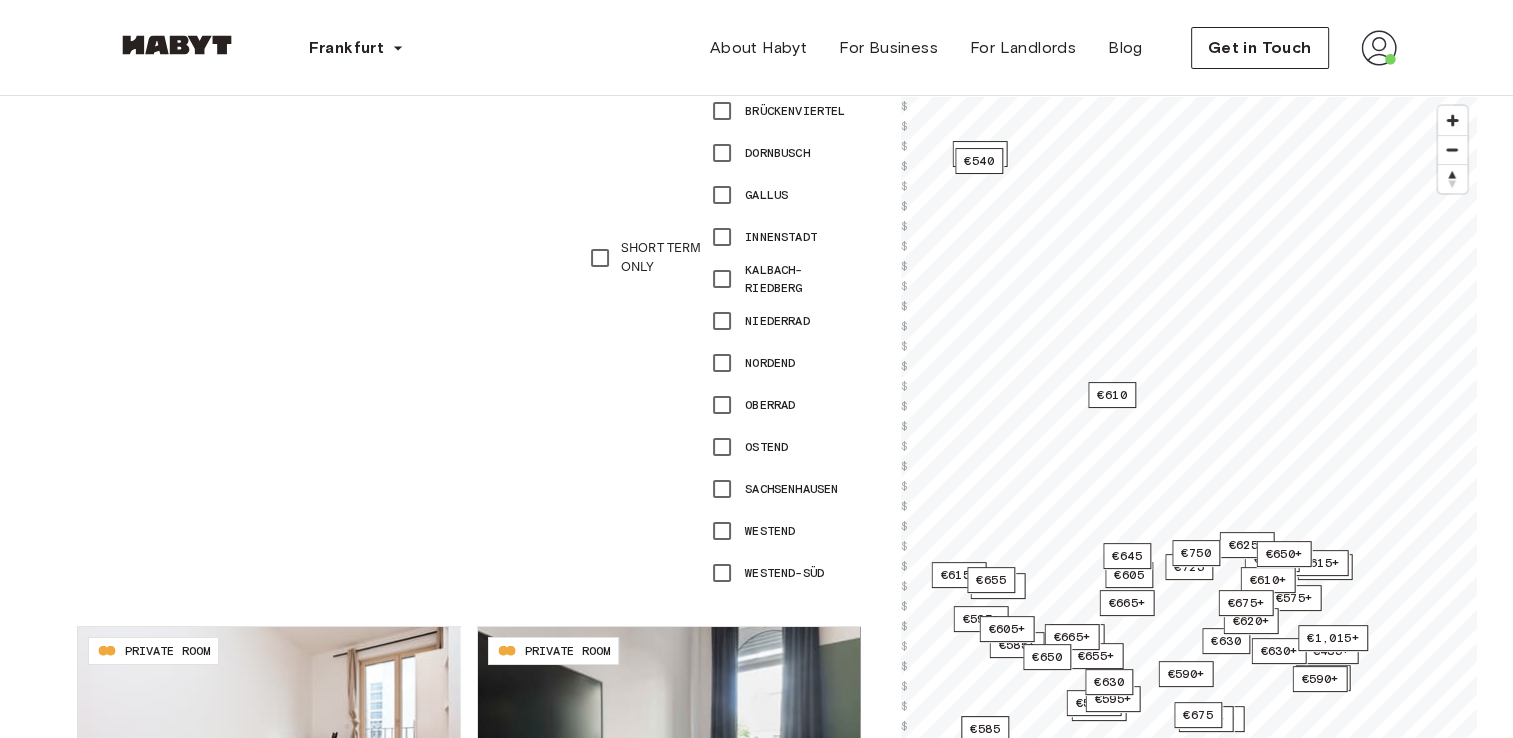scroll, scrollTop: 300, scrollLeft: 0, axis: vertical 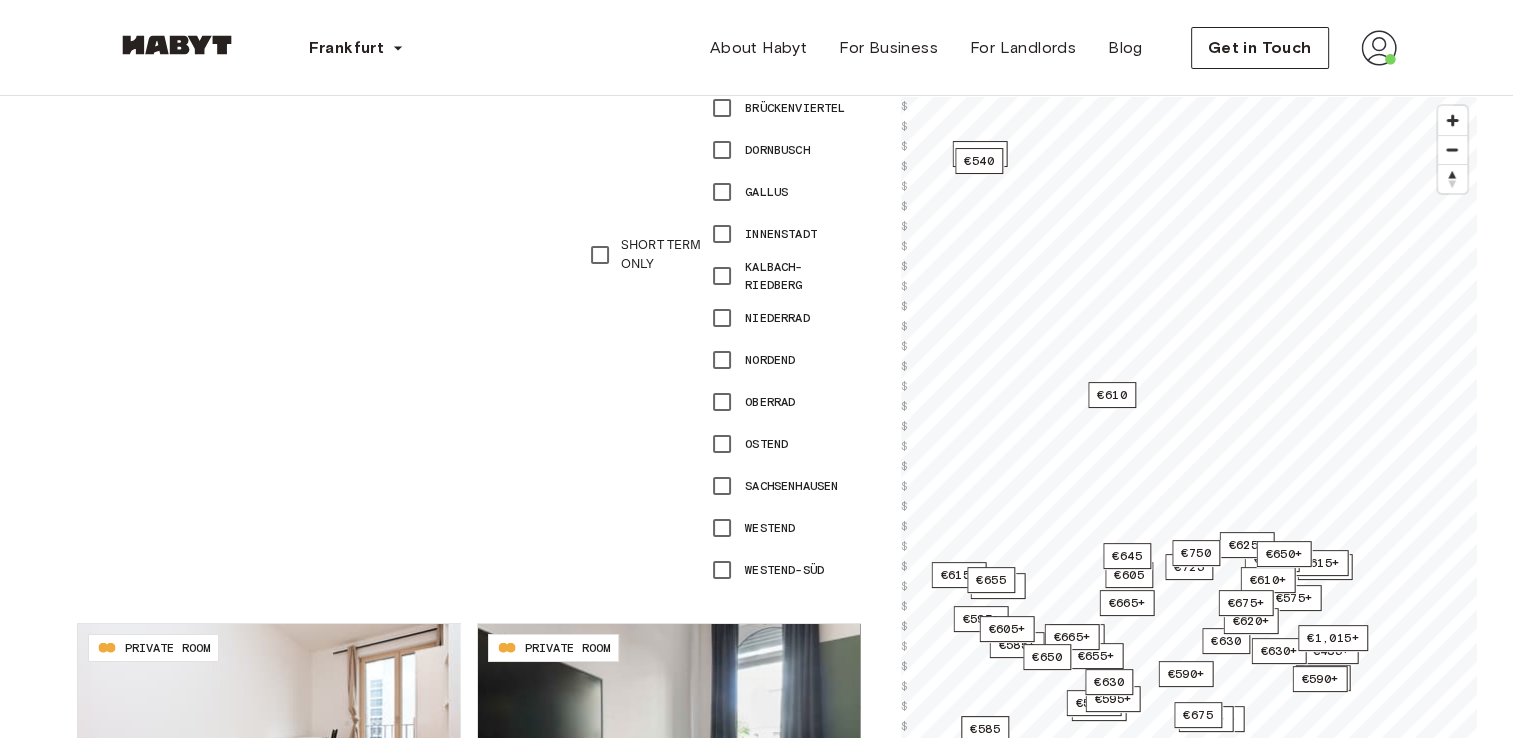 click on "Ostend" at bounding box center [766, 444] 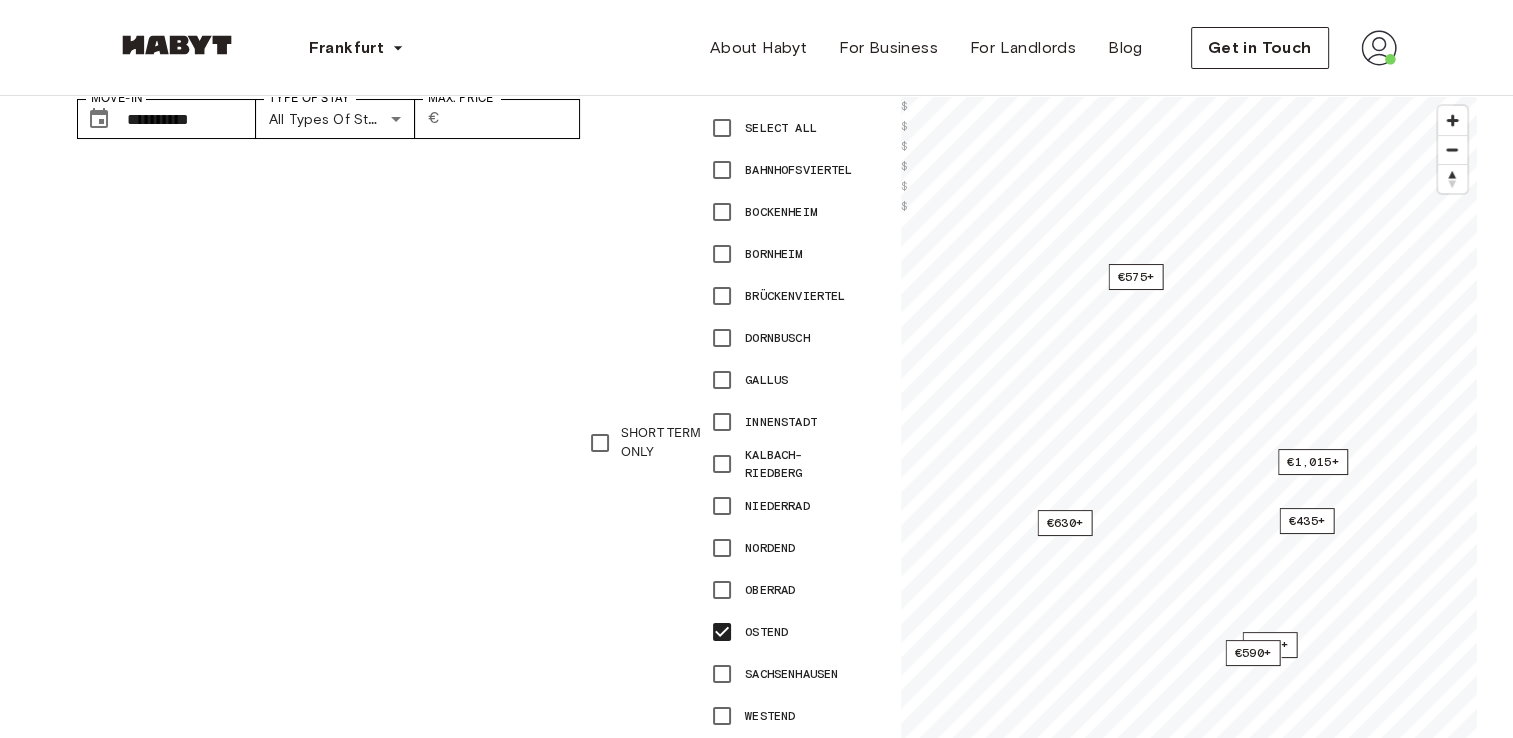 scroll, scrollTop: 100, scrollLeft: 0, axis: vertical 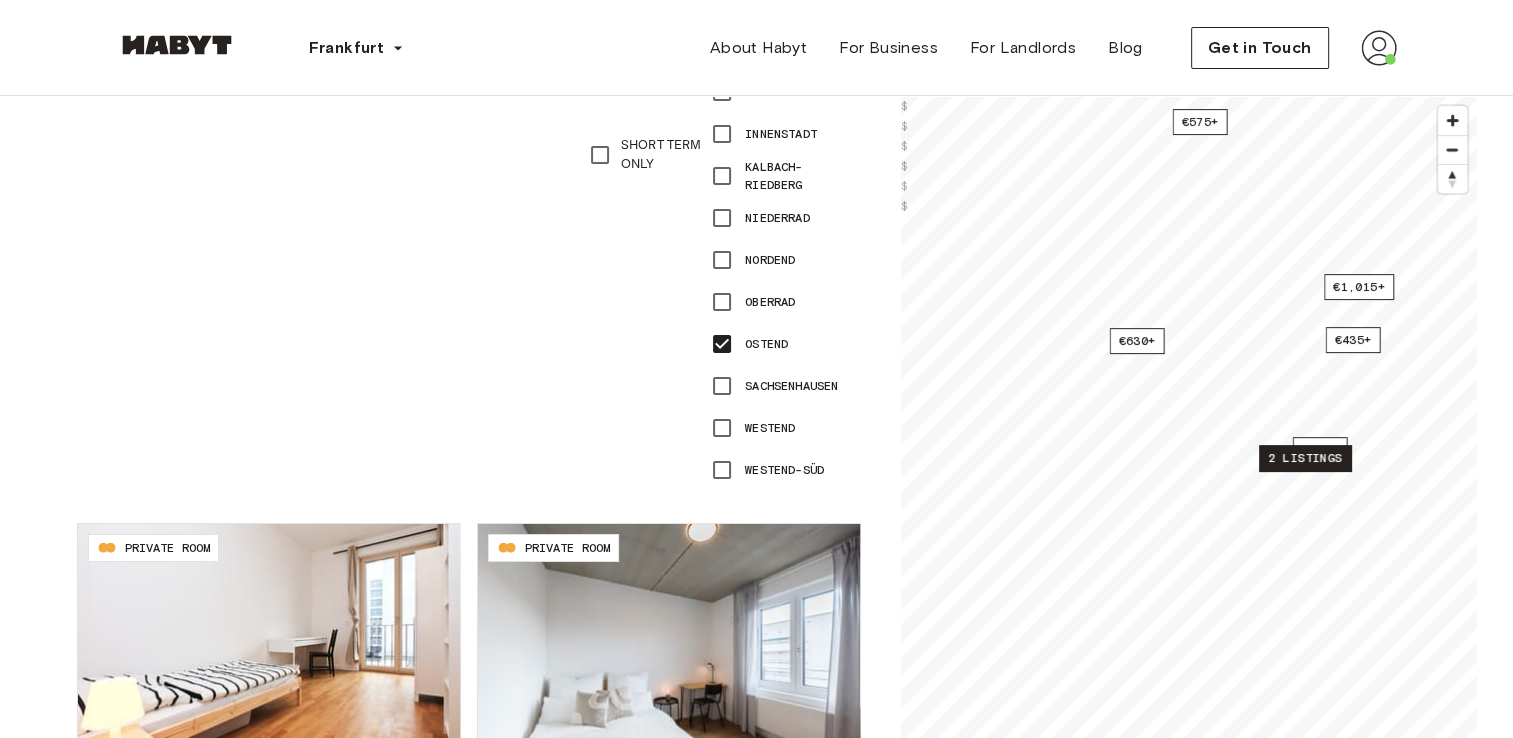 click on "2 listings" at bounding box center (1305, 458) 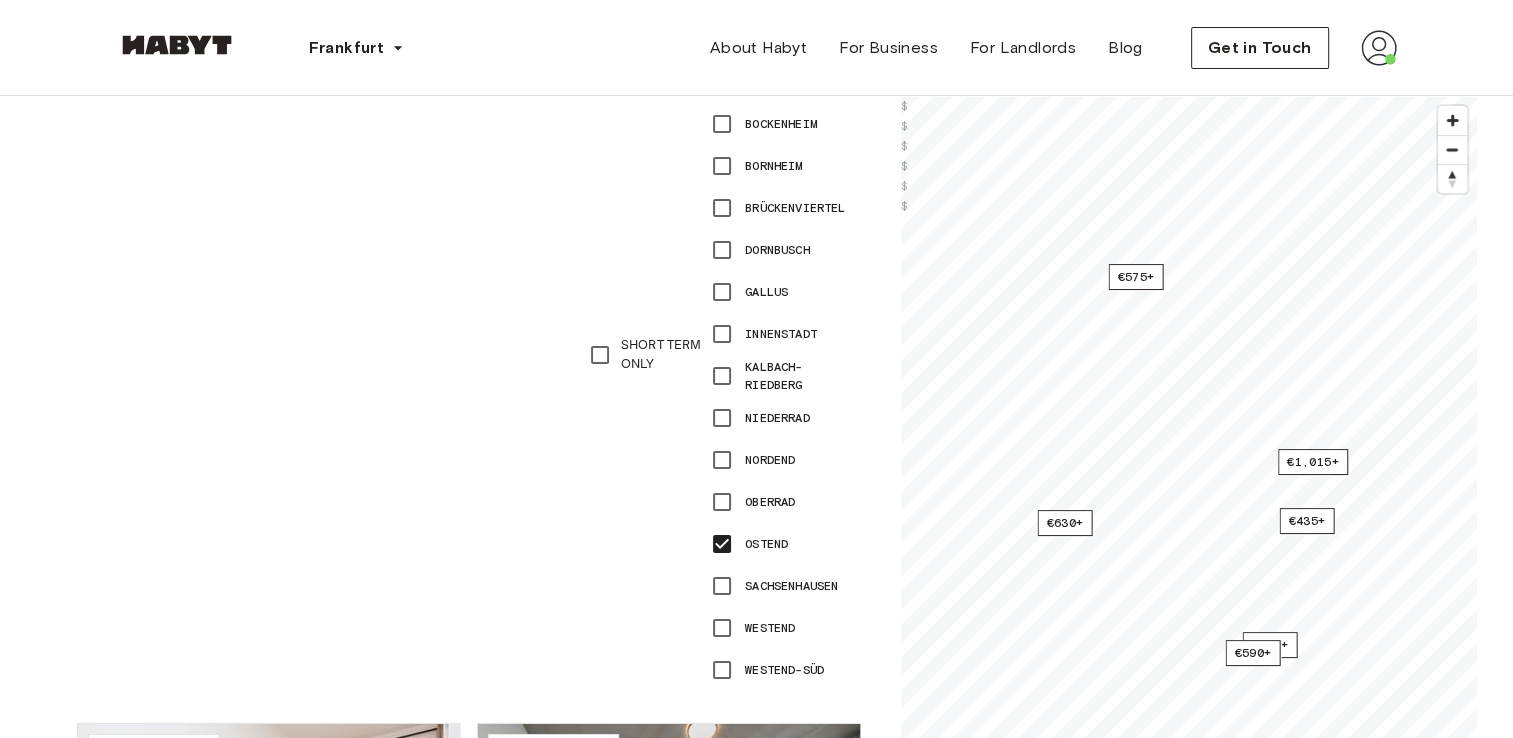 scroll, scrollTop: 0, scrollLeft: 0, axis: both 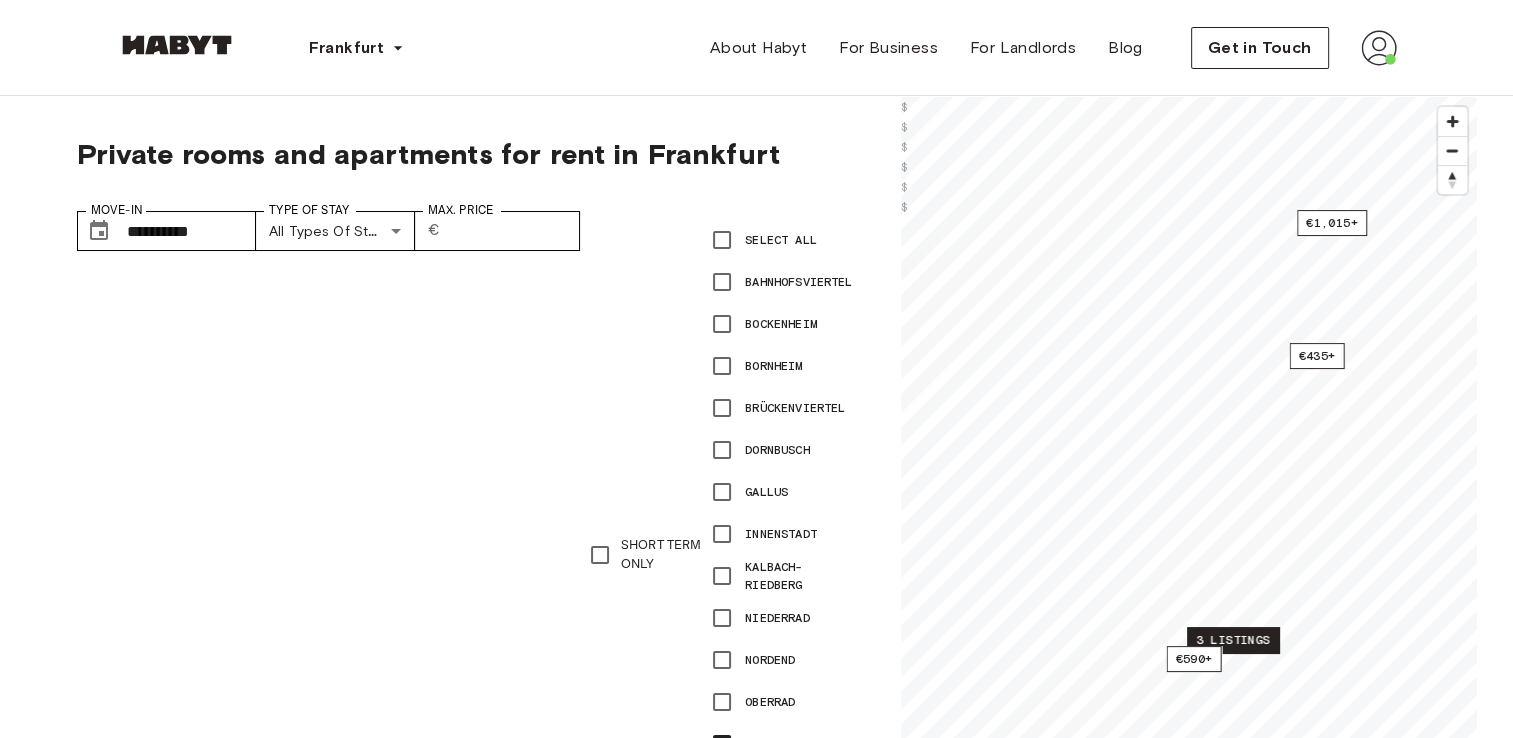 click on "3 listings" at bounding box center (1233, 640) 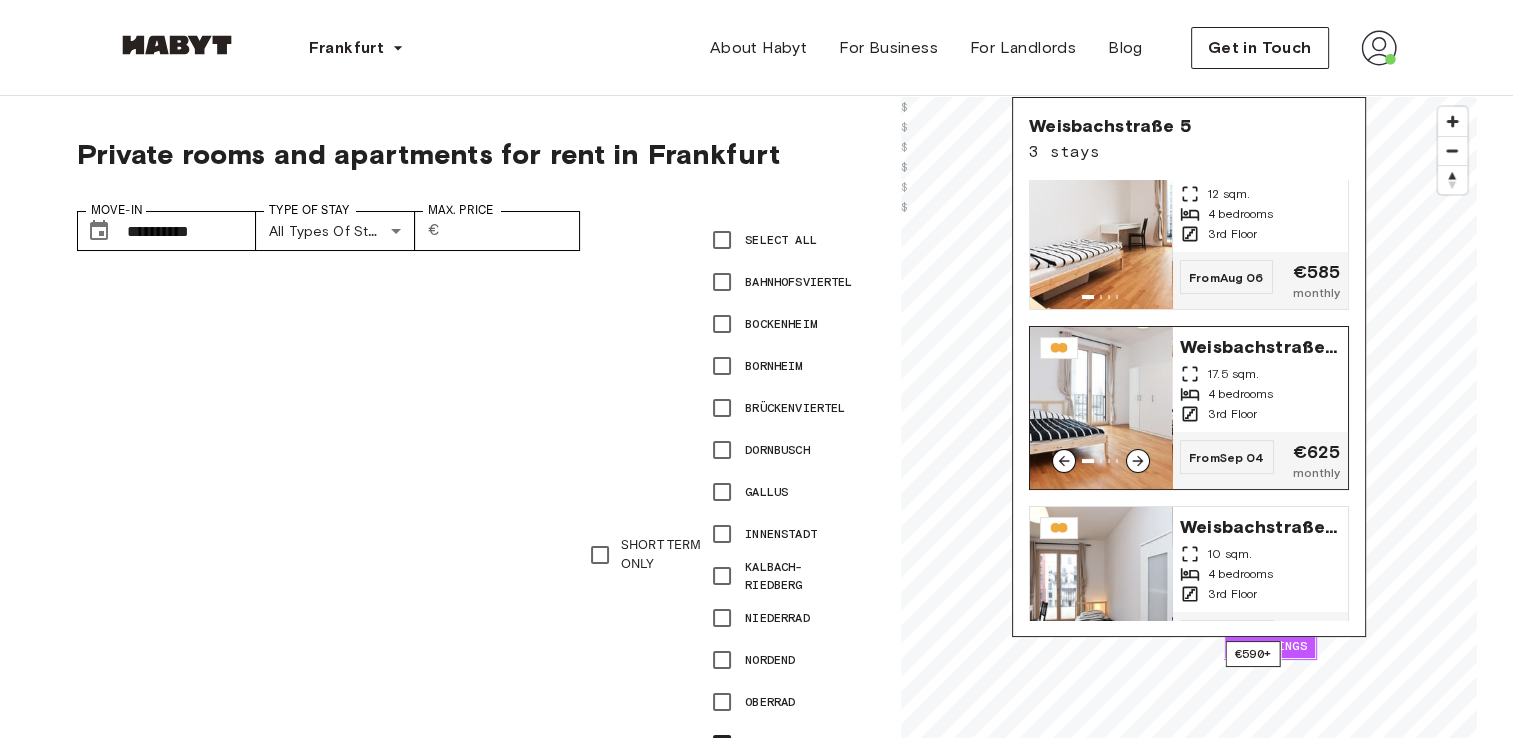 scroll, scrollTop: 0, scrollLeft: 0, axis: both 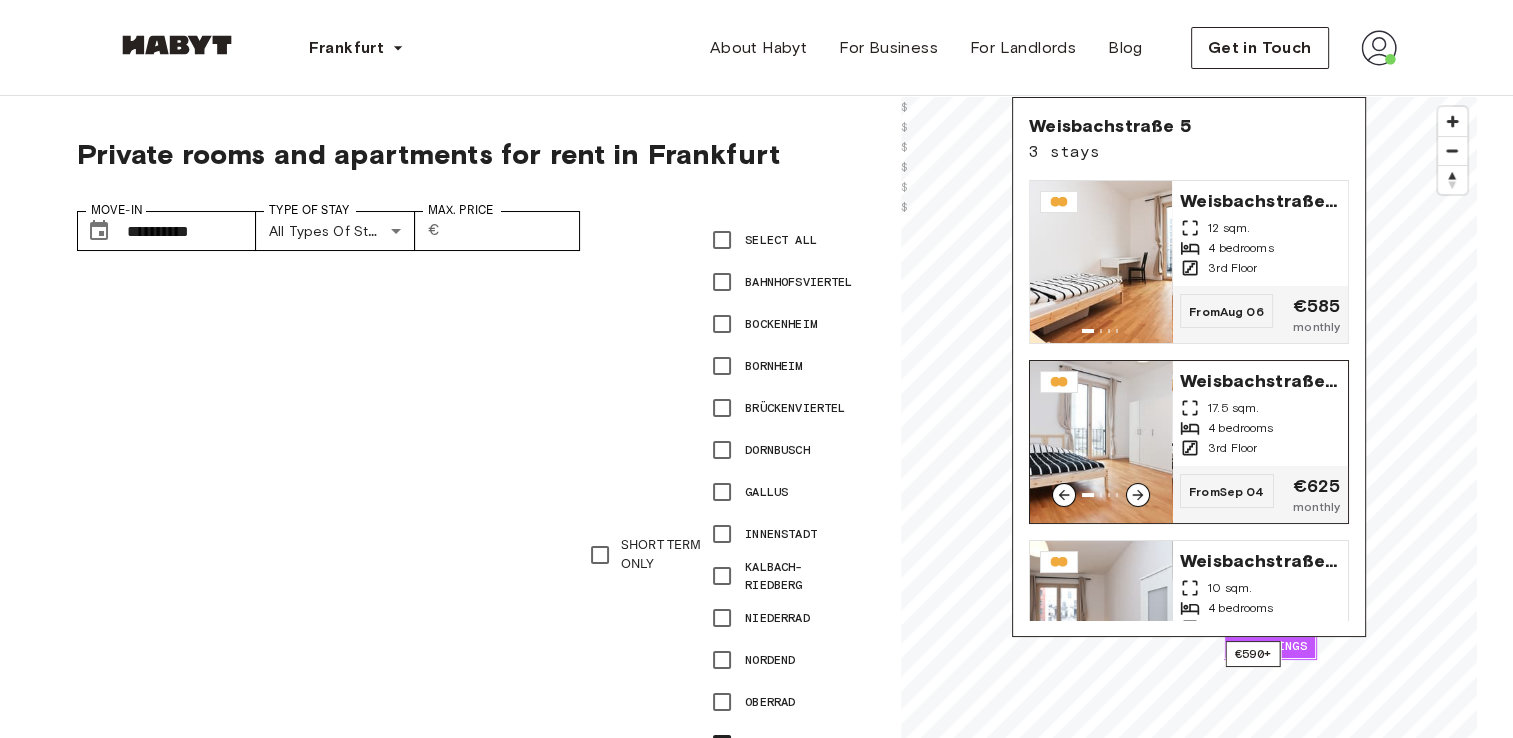 click on "4 bedrooms" at bounding box center [1260, 428] 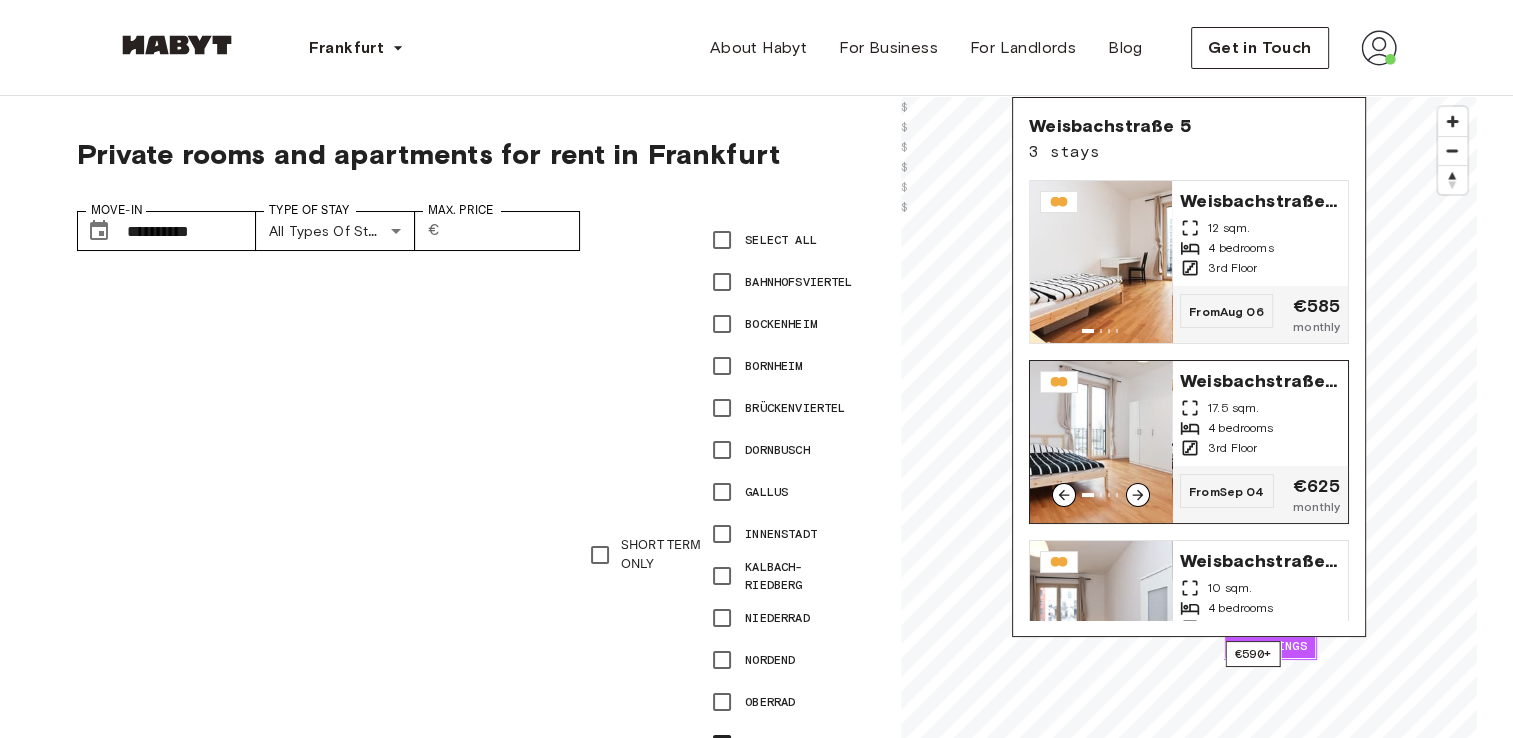 click on "4 bedrooms" at bounding box center [1241, 428] 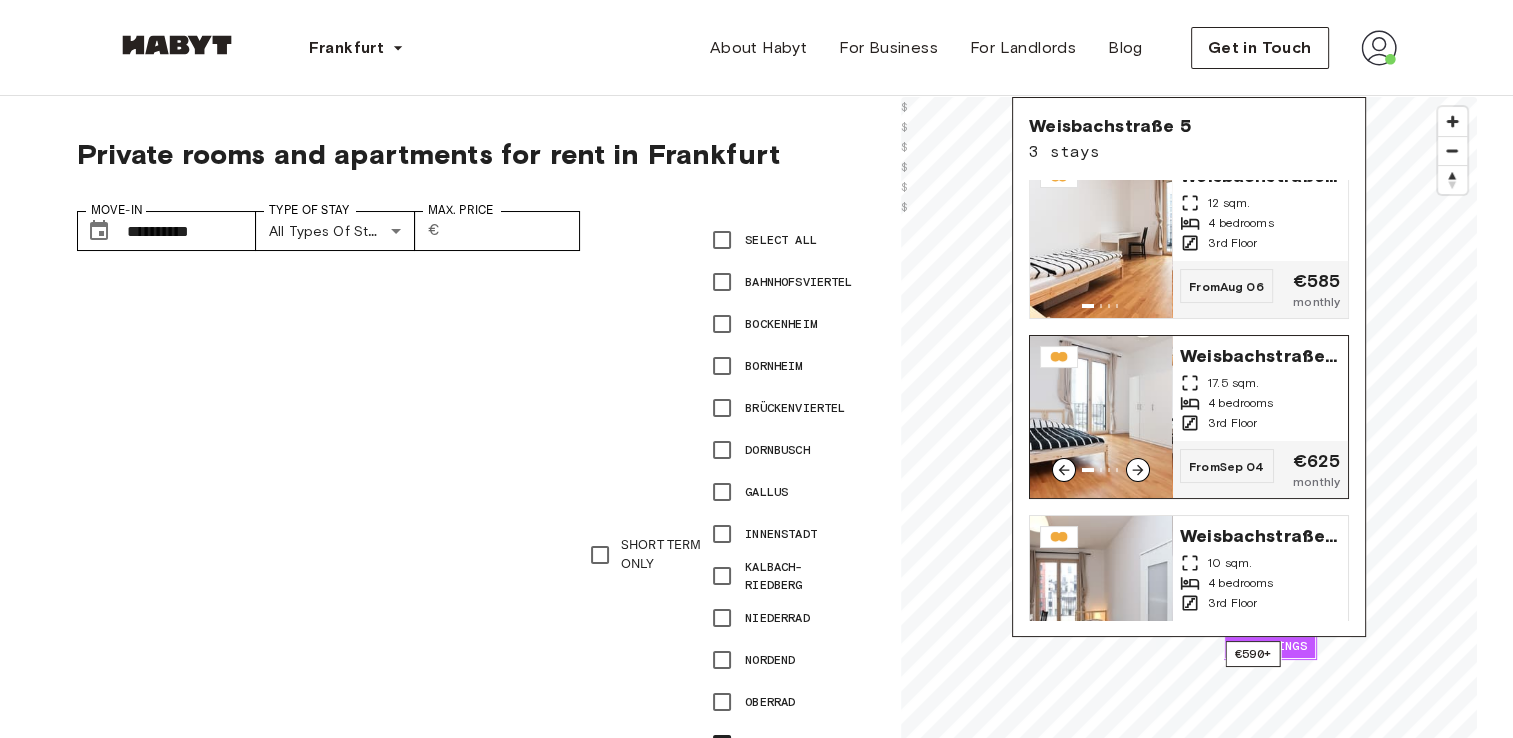 scroll, scrollTop: 0, scrollLeft: 0, axis: both 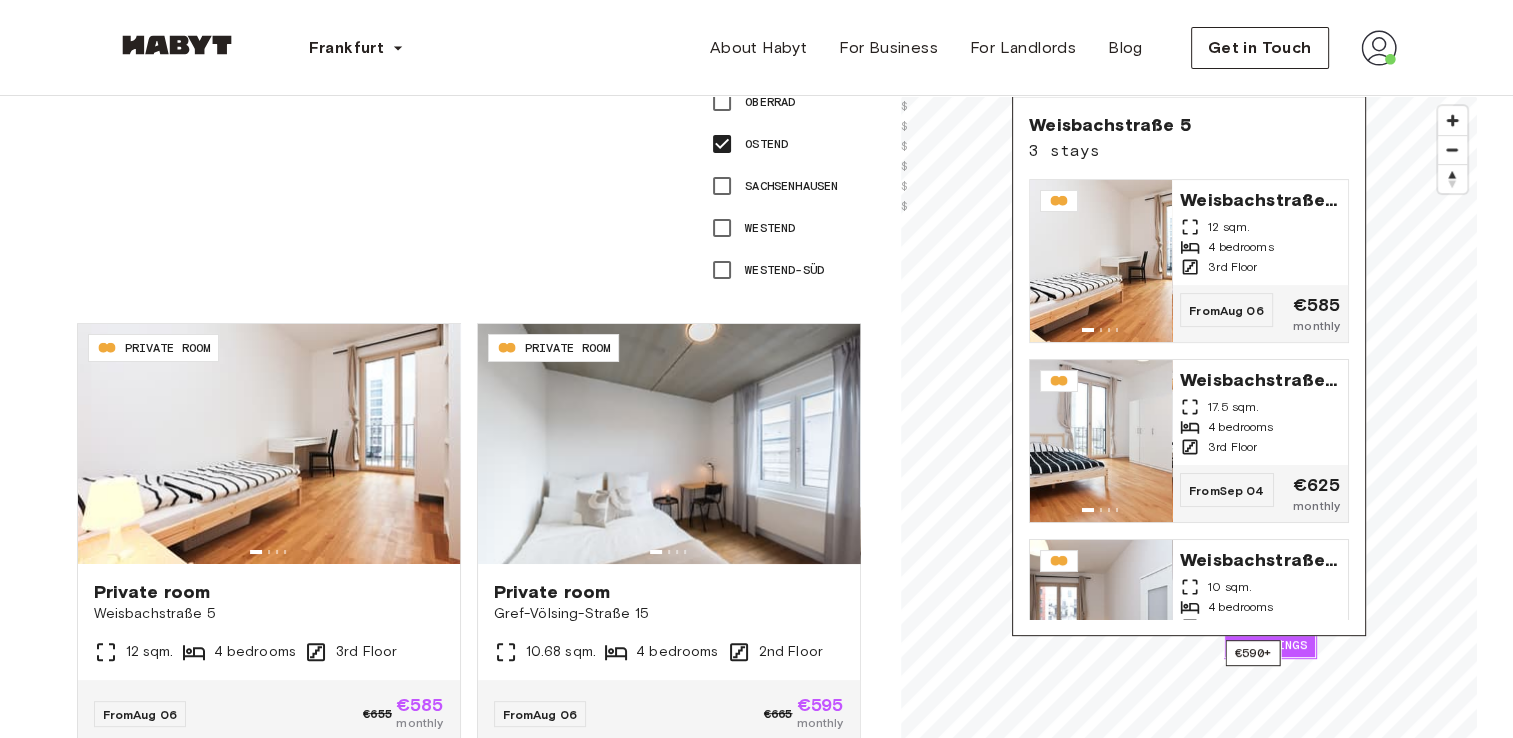 click on "Ostend" at bounding box center (766, 144) 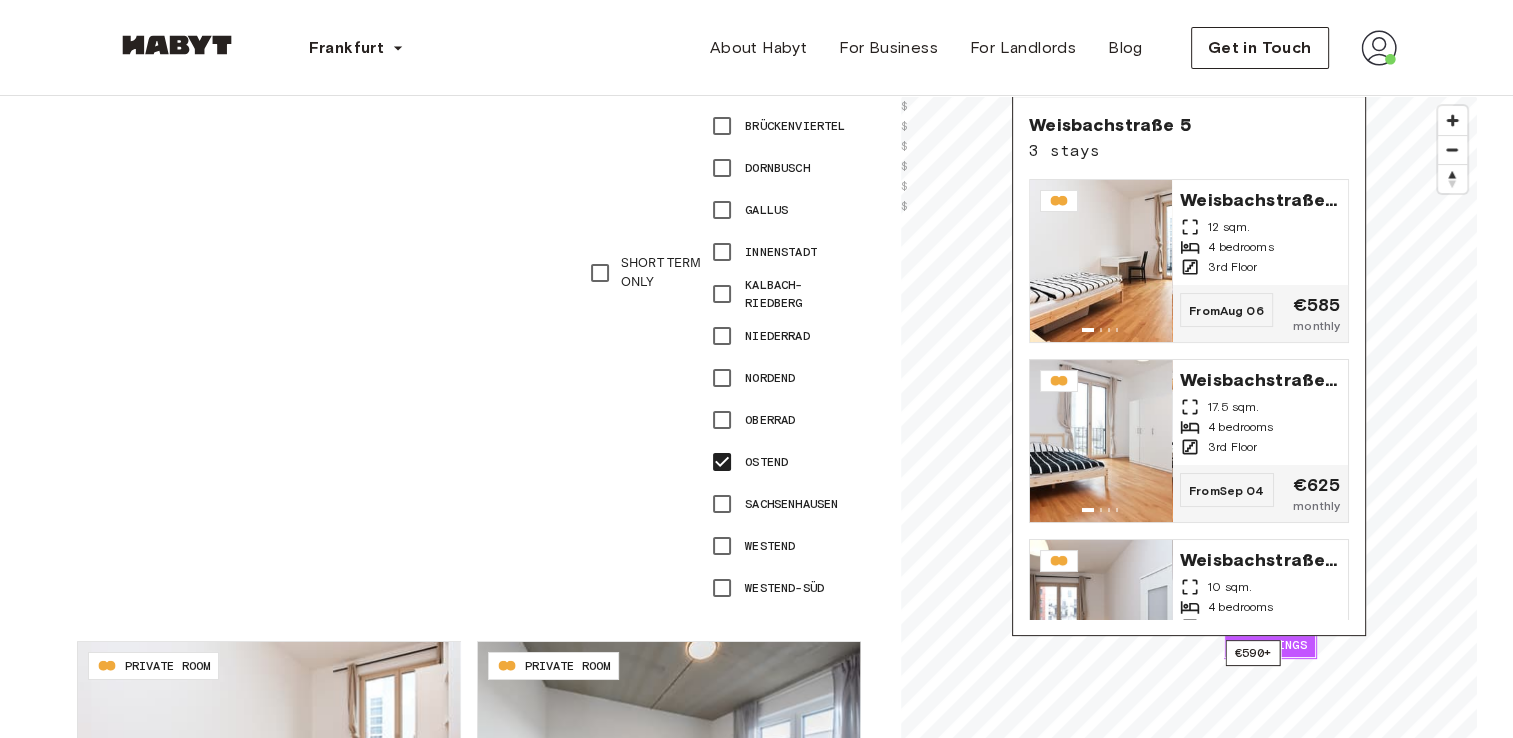 scroll, scrollTop: 0, scrollLeft: 0, axis: both 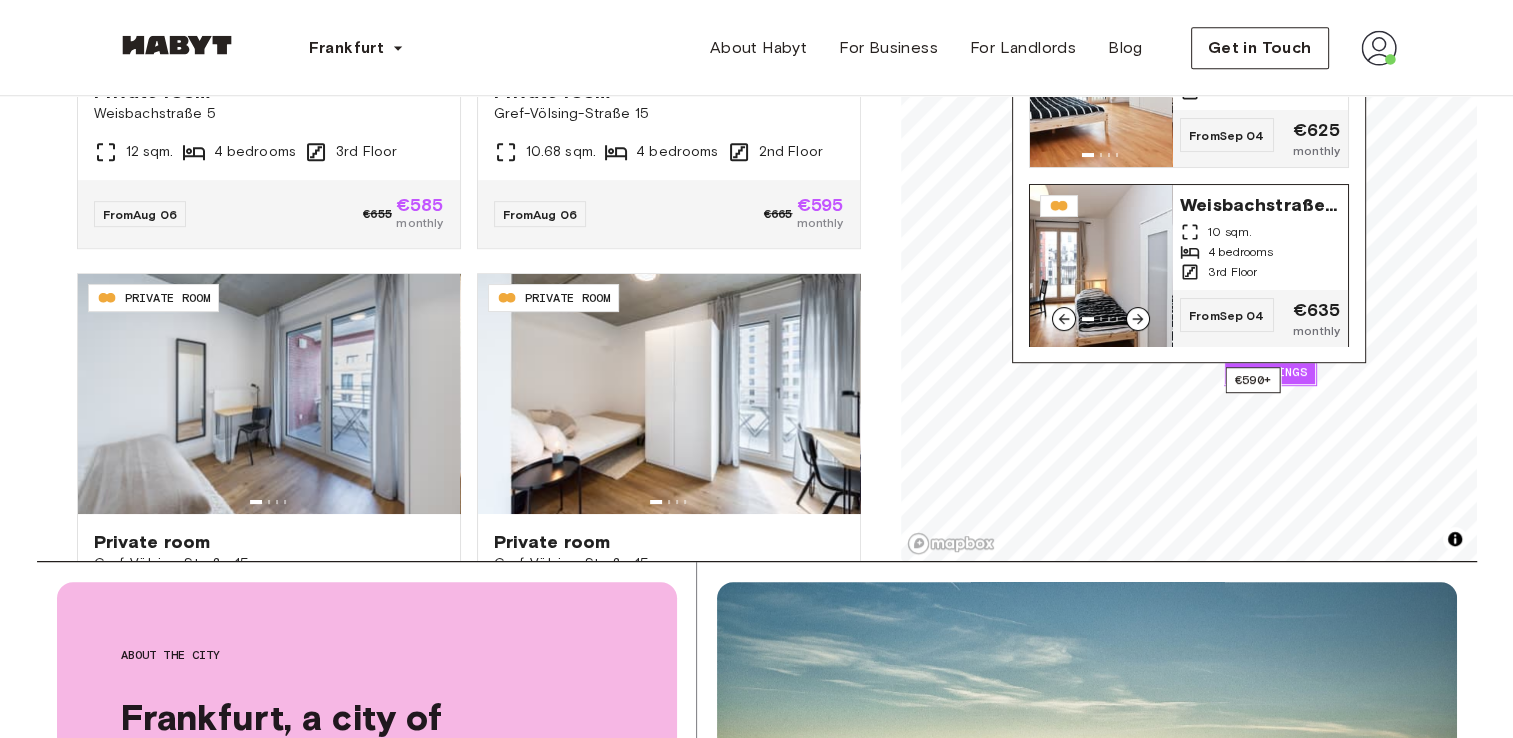 click on "10 sqm." at bounding box center [1260, 232] 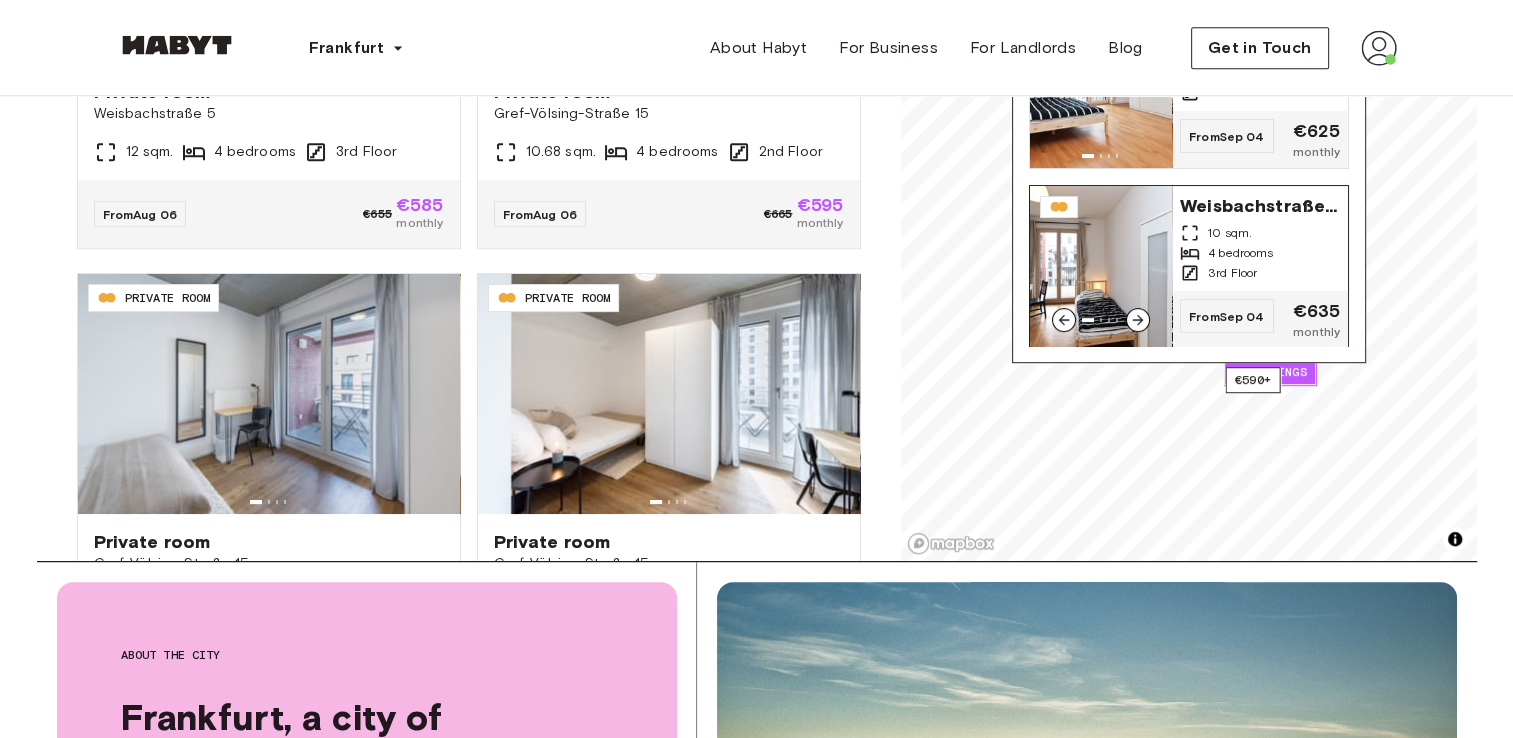 scroll, scrollTop: 0, scrollLeft: 0, axis: both 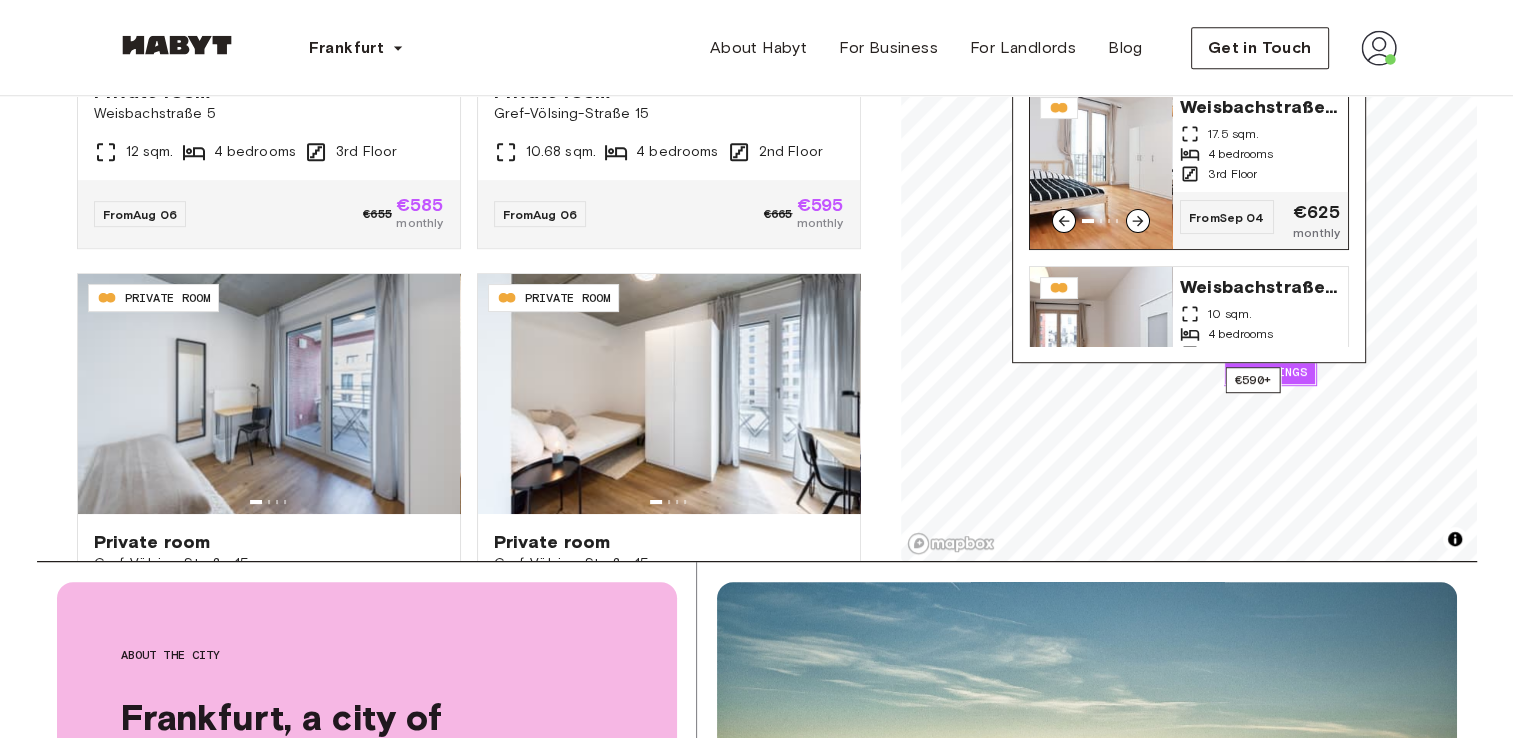 click on "17.5 sqm." at bounding box center [1233, 134] 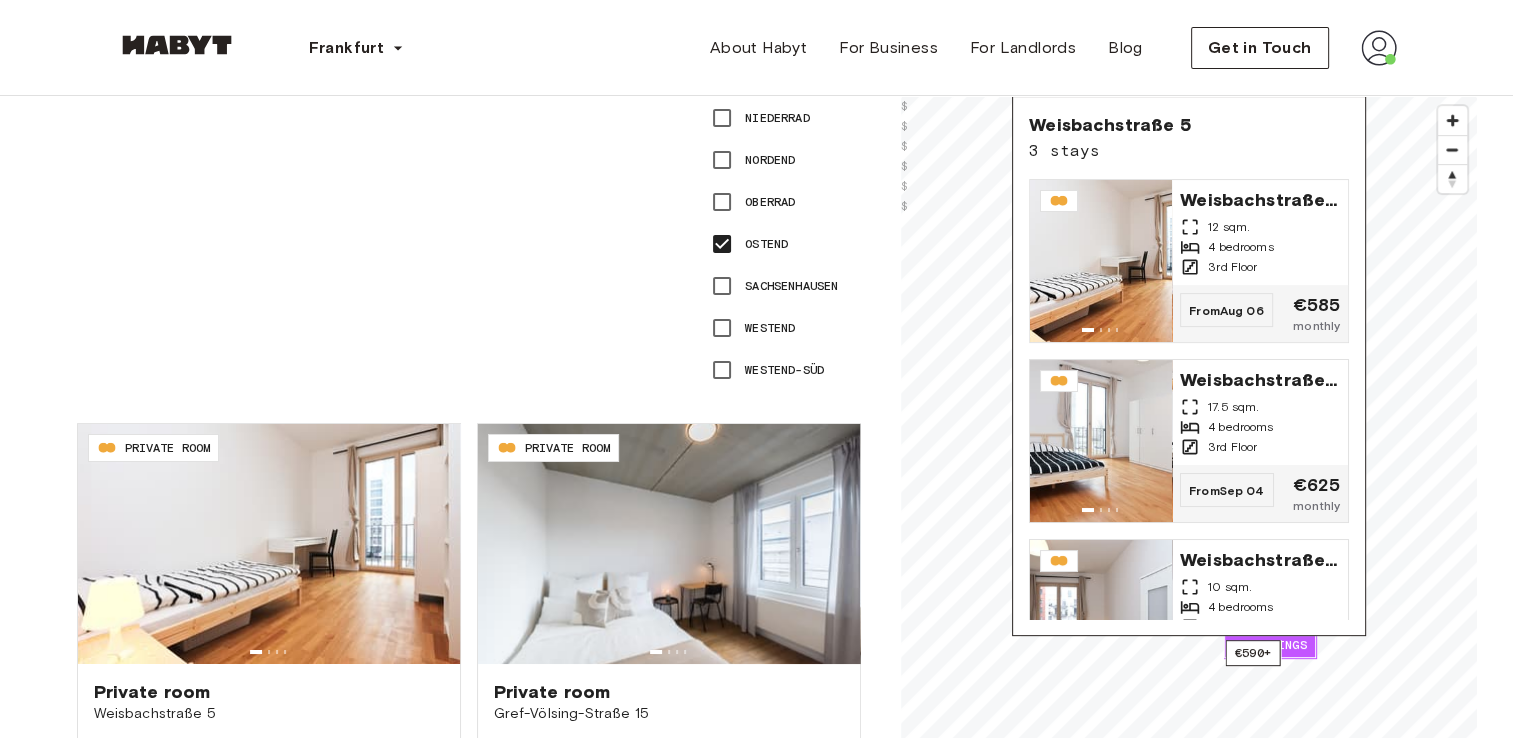 scroll, scrollTop: 0, scrollLeft: 0, axis: both 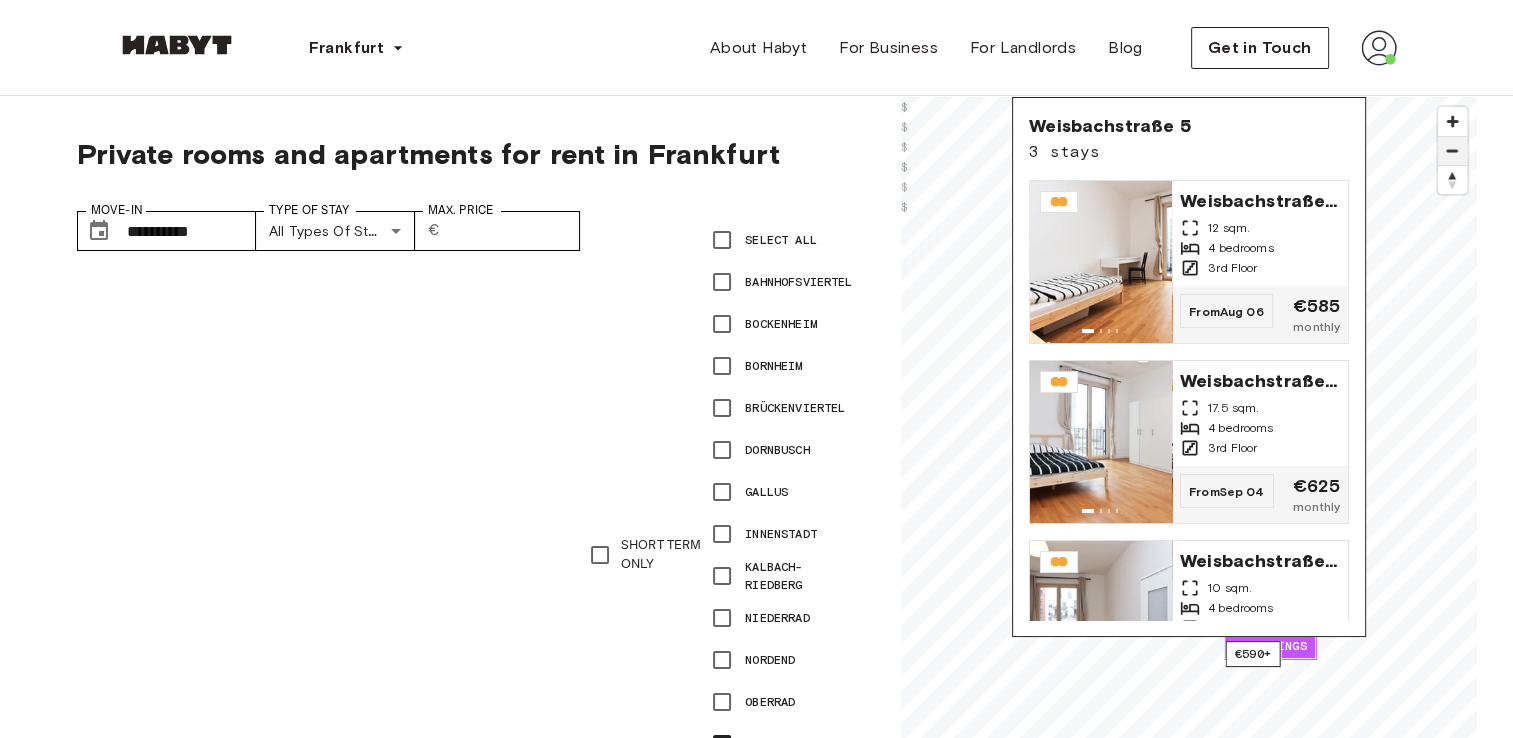 click at bounding box center [1452, 151] 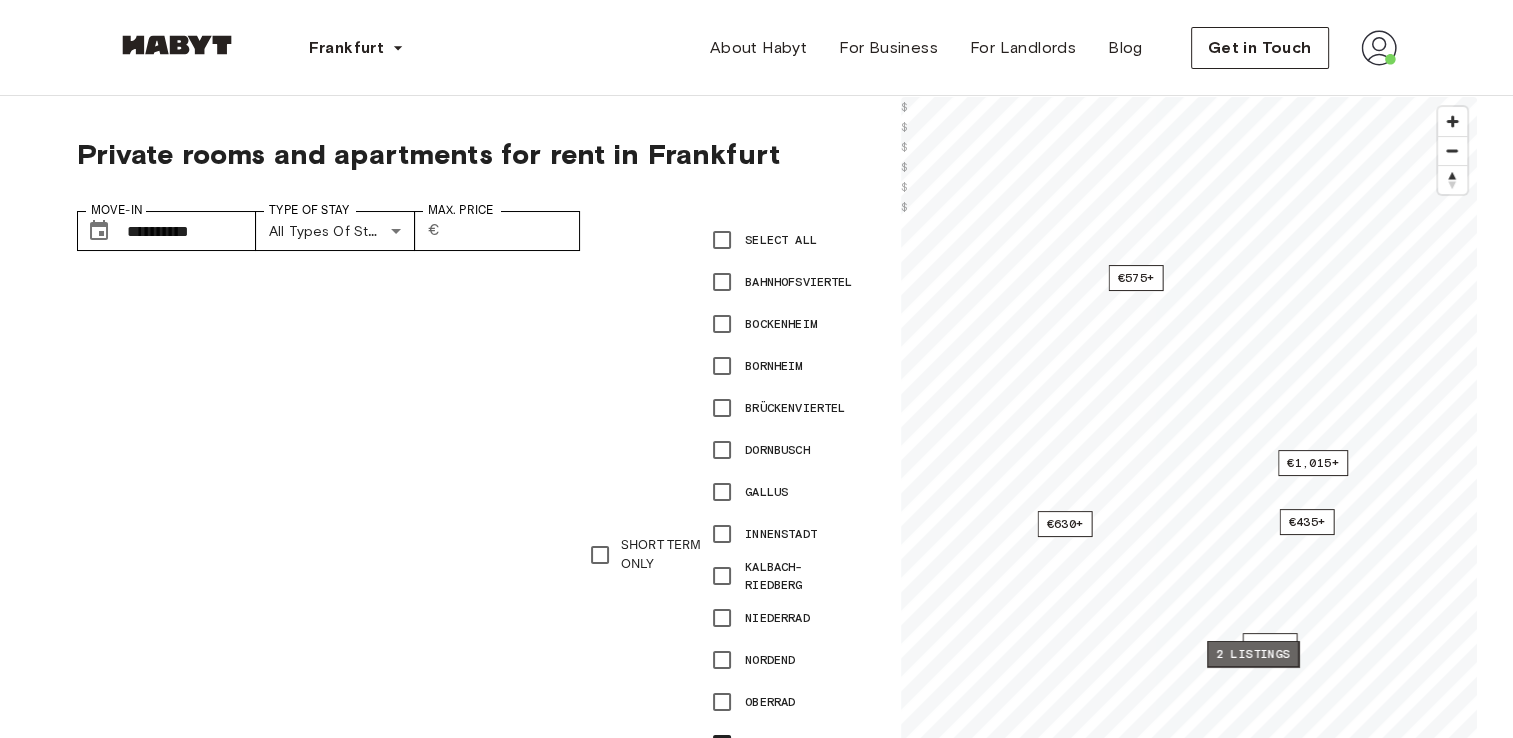 click on "2 listings" at bounding box center (1253, 654) 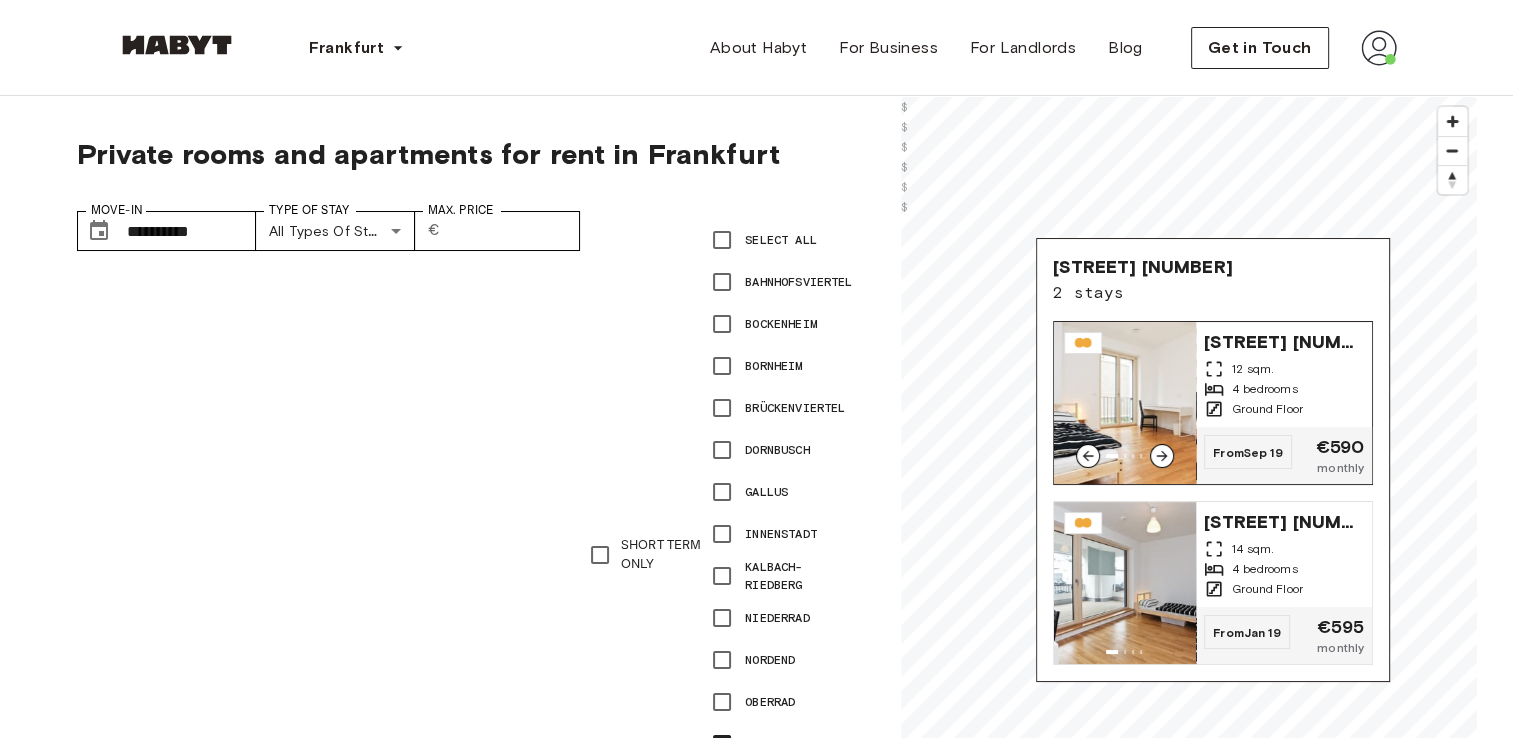 click on "Hagenstraße 10 12 sqm. 4 bedrooms Ground Floor" at bounding box center [1284, 374] 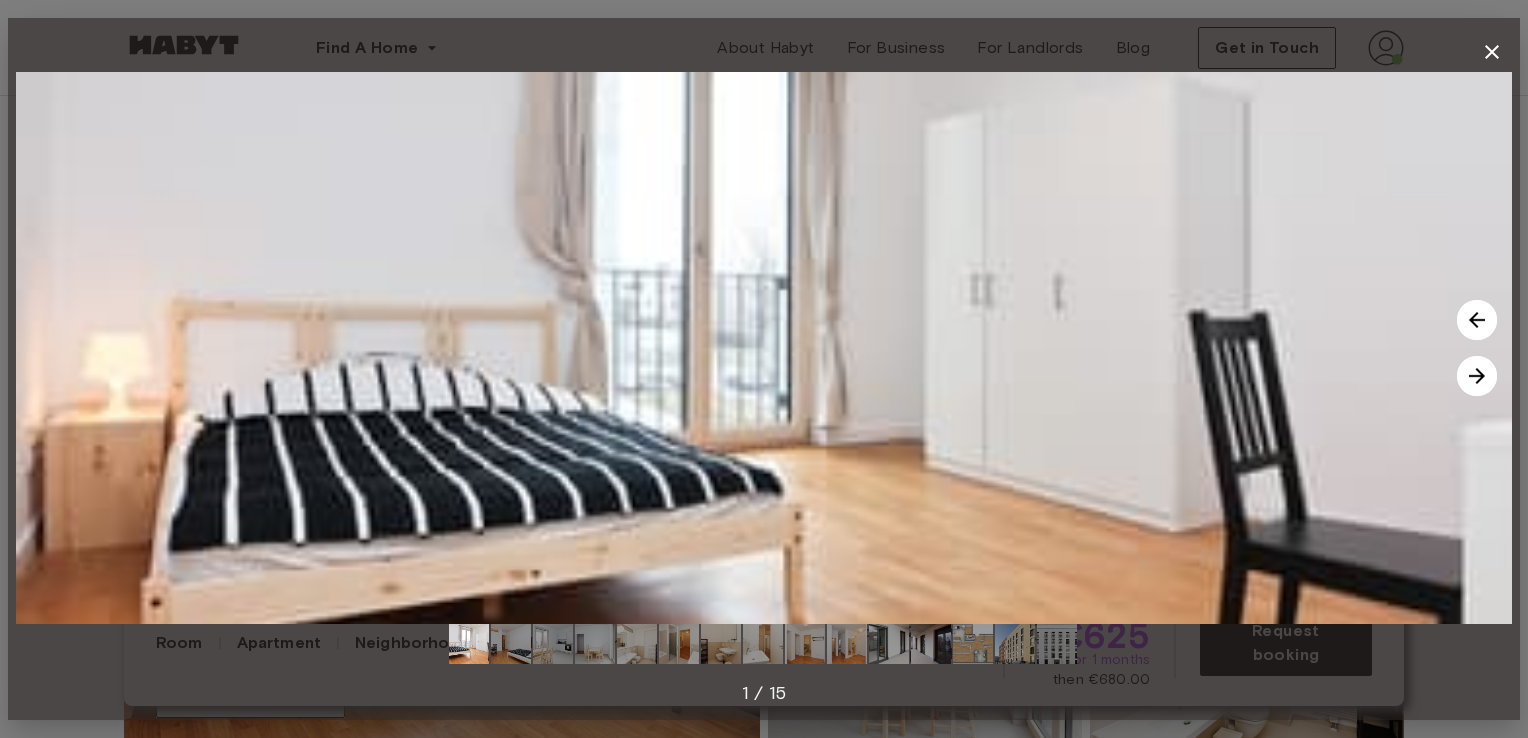 scroll, scrollTop: 300, scrollLeft: 0, axis: vertical 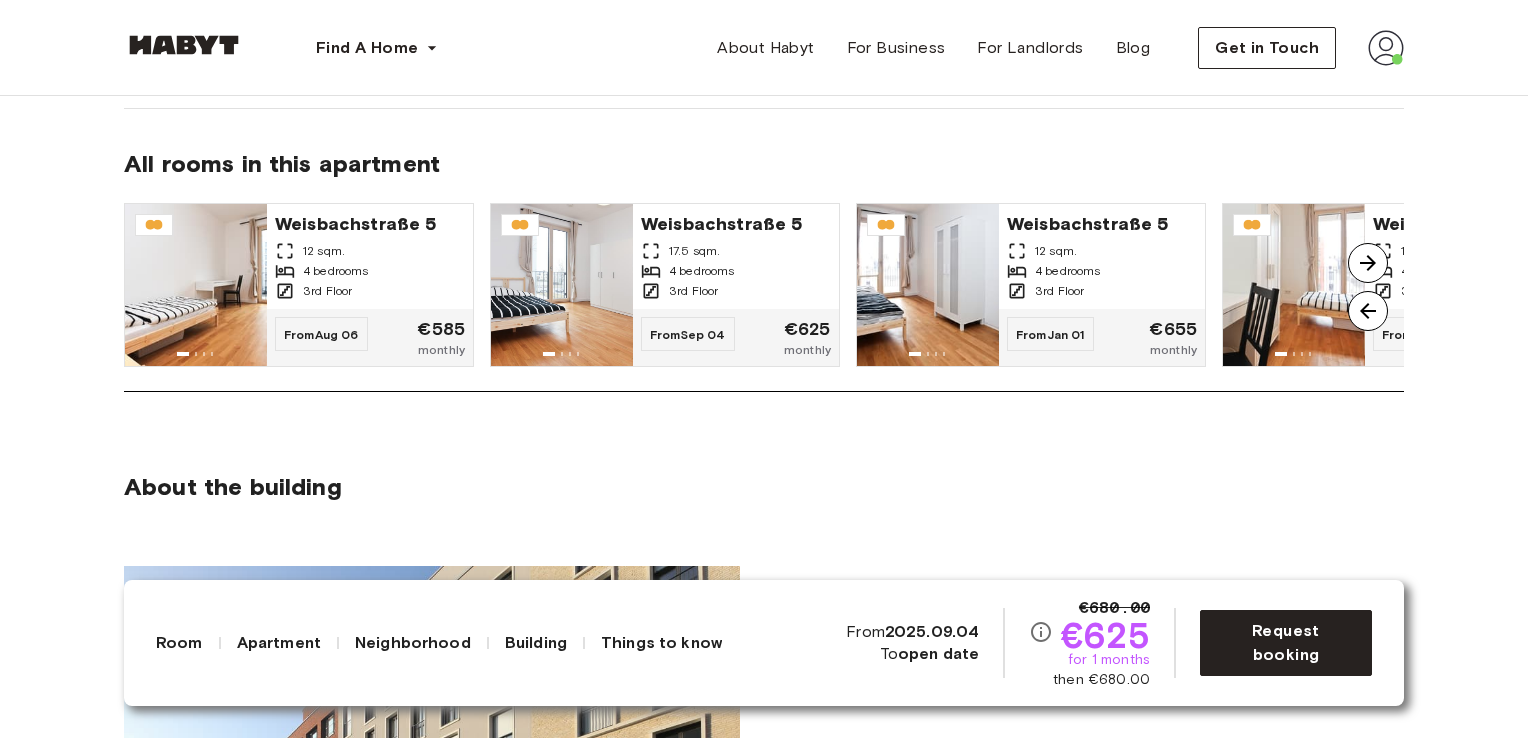 click at bounding box center (1368, 263) 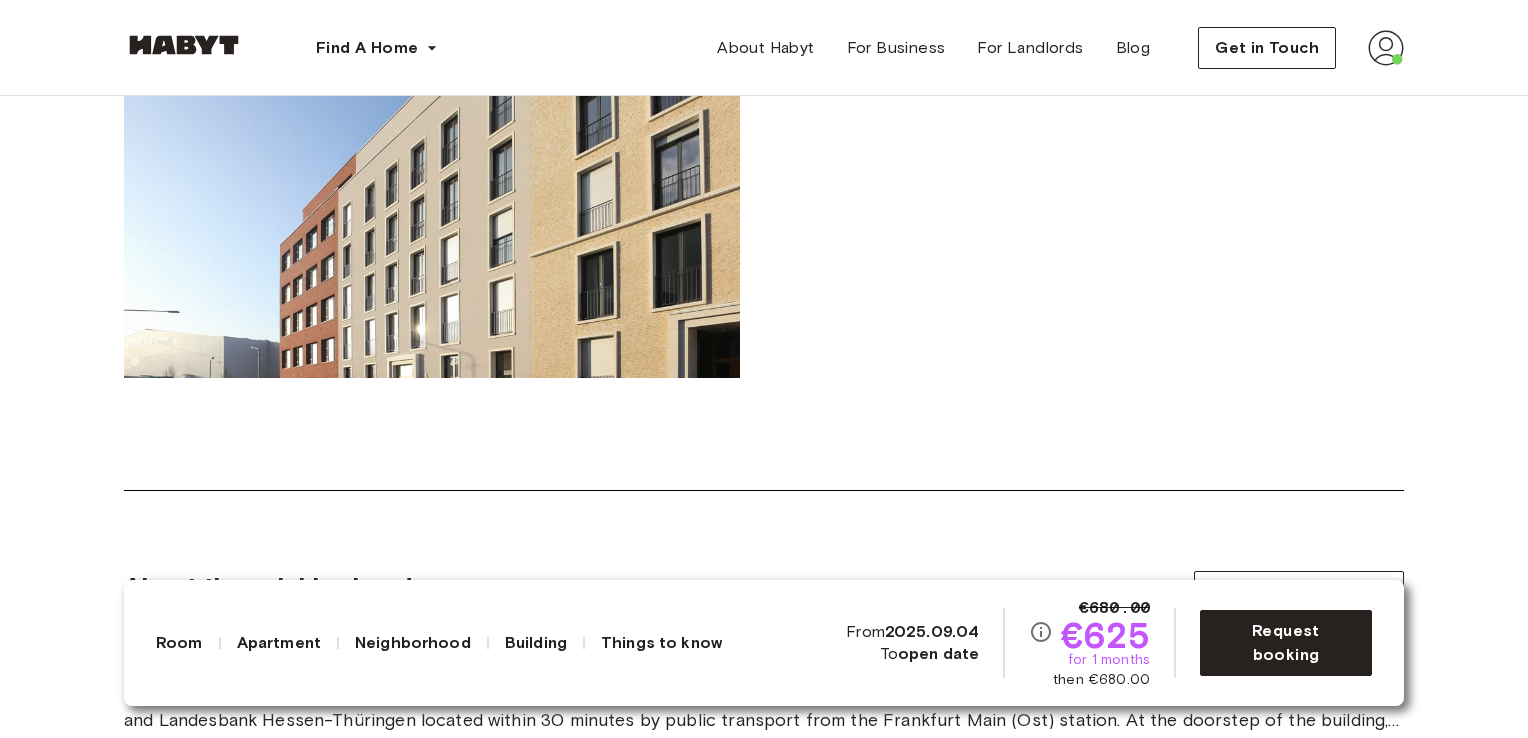 scroll, scrollTop: 2600, scrollLeft: 0, axis: vertical 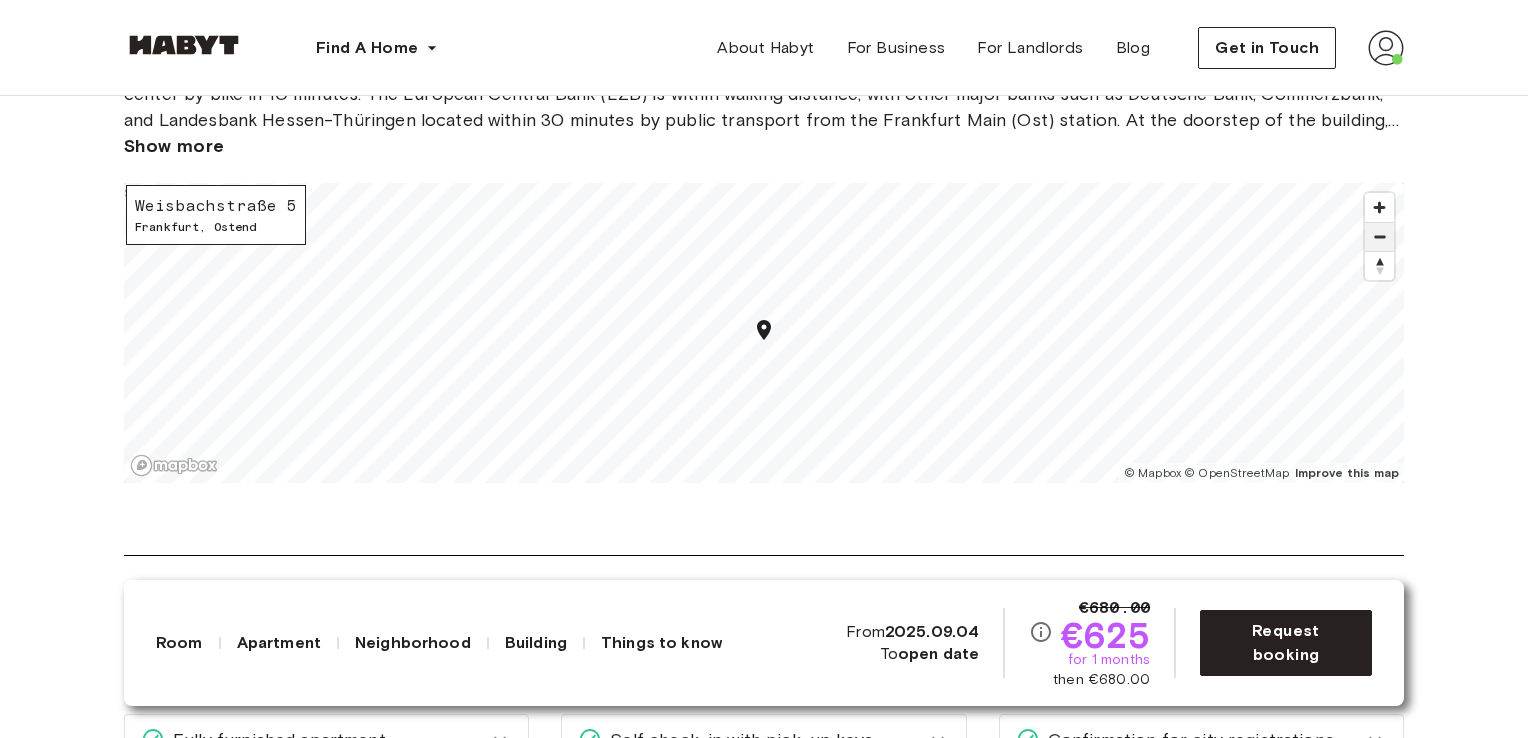 click at bounding box center [1379, 237] 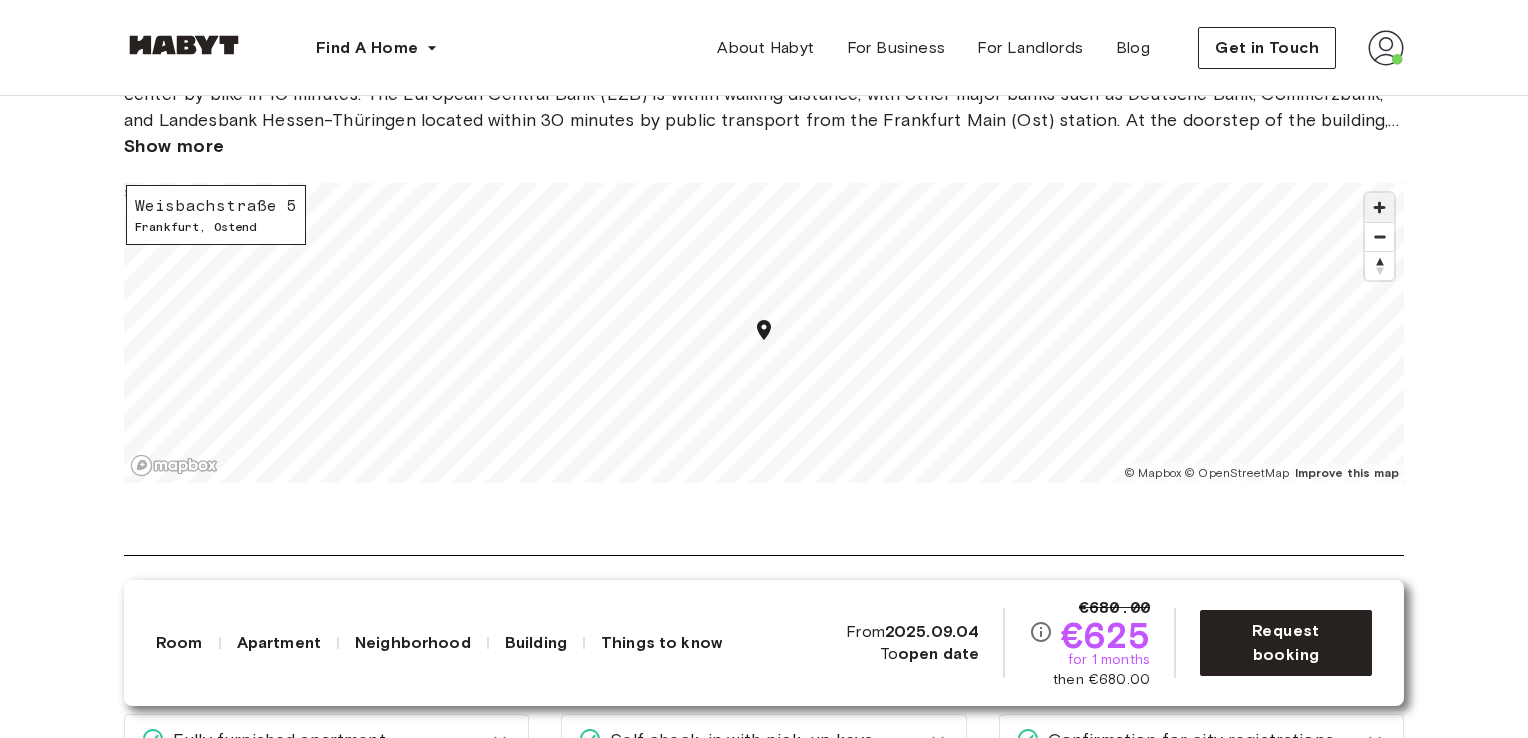 click at bounding box center [1379, 207] 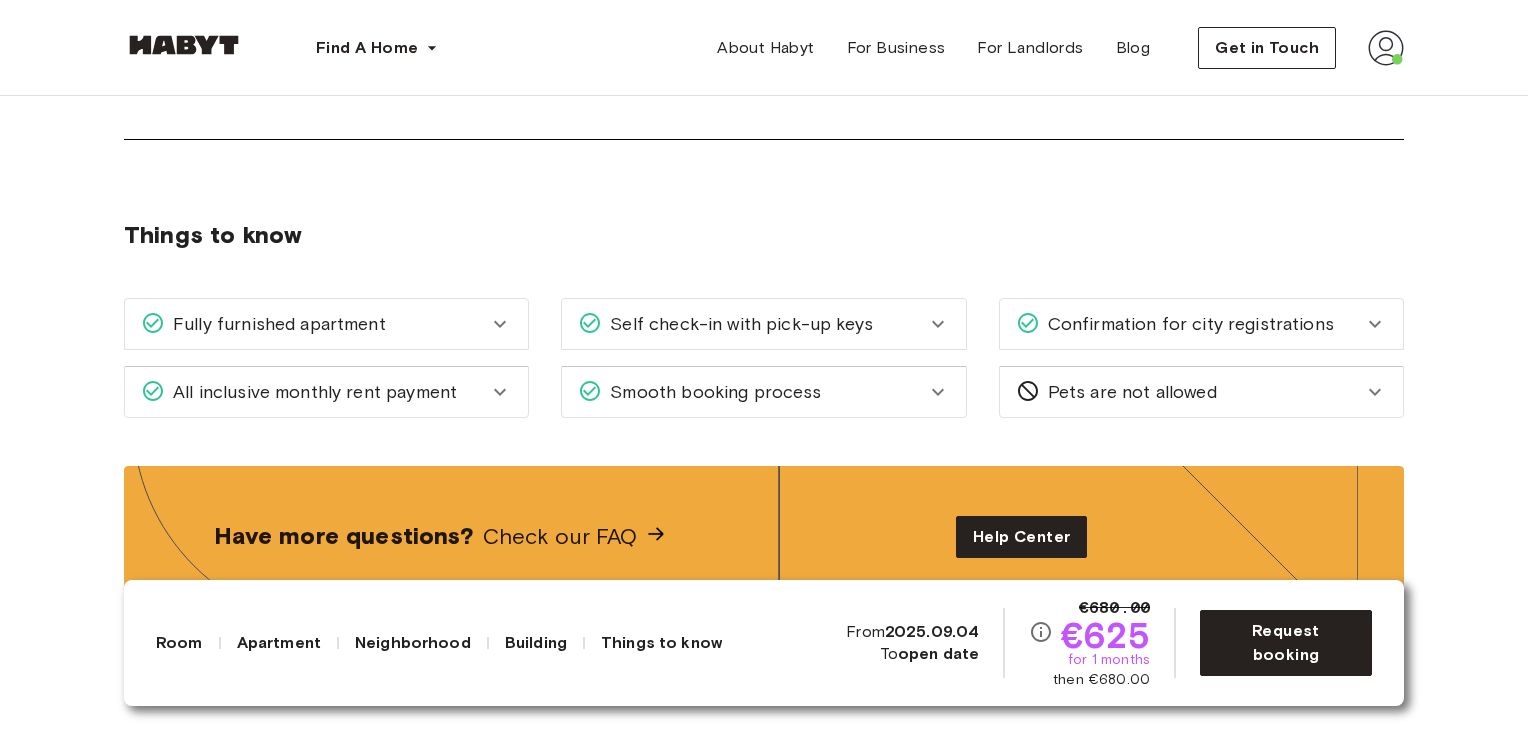 scroll, scrollTop: 3000, scrollLeft: 0, axis: vertical 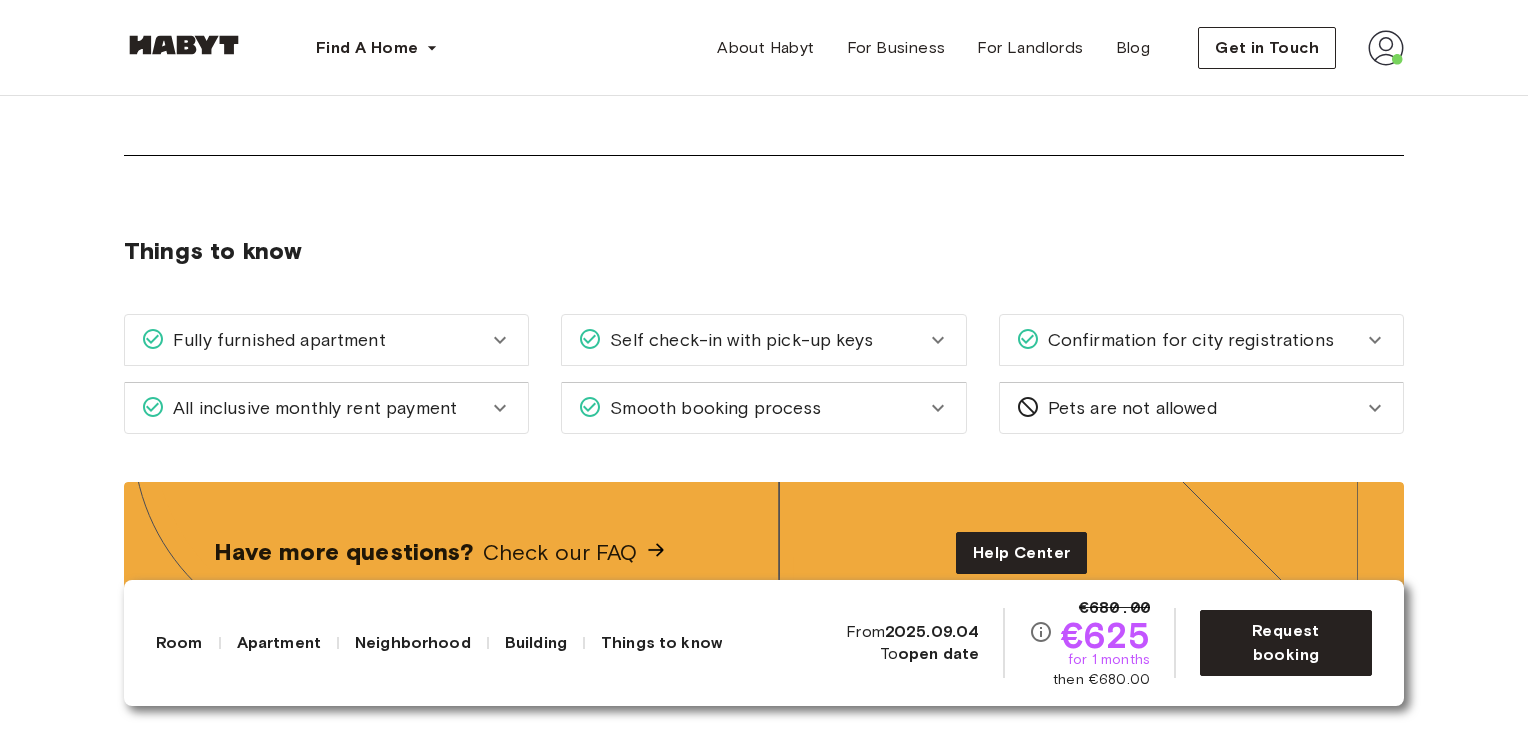 click on "Europe Frankfurt Private Room Private Room Weisbachstraße 5 Available from  Sep 04 €680.00 €625 for 1 months then €680.00 Request booking Show all photos About the room Ref. number:   DE-04-007-02M Our flats fulfil all your daily living requirements. Every flat comes readily equipped with a kitchen, including refrigerator, cooking equipment and dishes. Flats also include a washing machine and Wi-Fi Internet. Each room is fully furnished and offers a comfortable bed with fresh linen and a workspace. The area provides you with several shopping opportunities and excellent connections to public transport. 17.5 sqm. Wardrobe Desk and chair About the apartment 97 sqm. 3rd Floor 4 bedrooms WiFi Fully-equipped kitchen Kitchen utensils All rooms in this apartment Weisbachstraße 5 12 sqm. 4 bedrooms 3rd Floor From  Aug 06 €585 monthly Weisbachstraße 5 17.5 sqm. 4 bedrooms 3rd Floor From  Sep 04 €625 monthly Weisbachstraße 5 12 sqm. 4 bedrooms 3rd Floor From  Jan 01 €655 monthly Weisbachstraße 5 10 sqm." at bounding box center [764, 172] 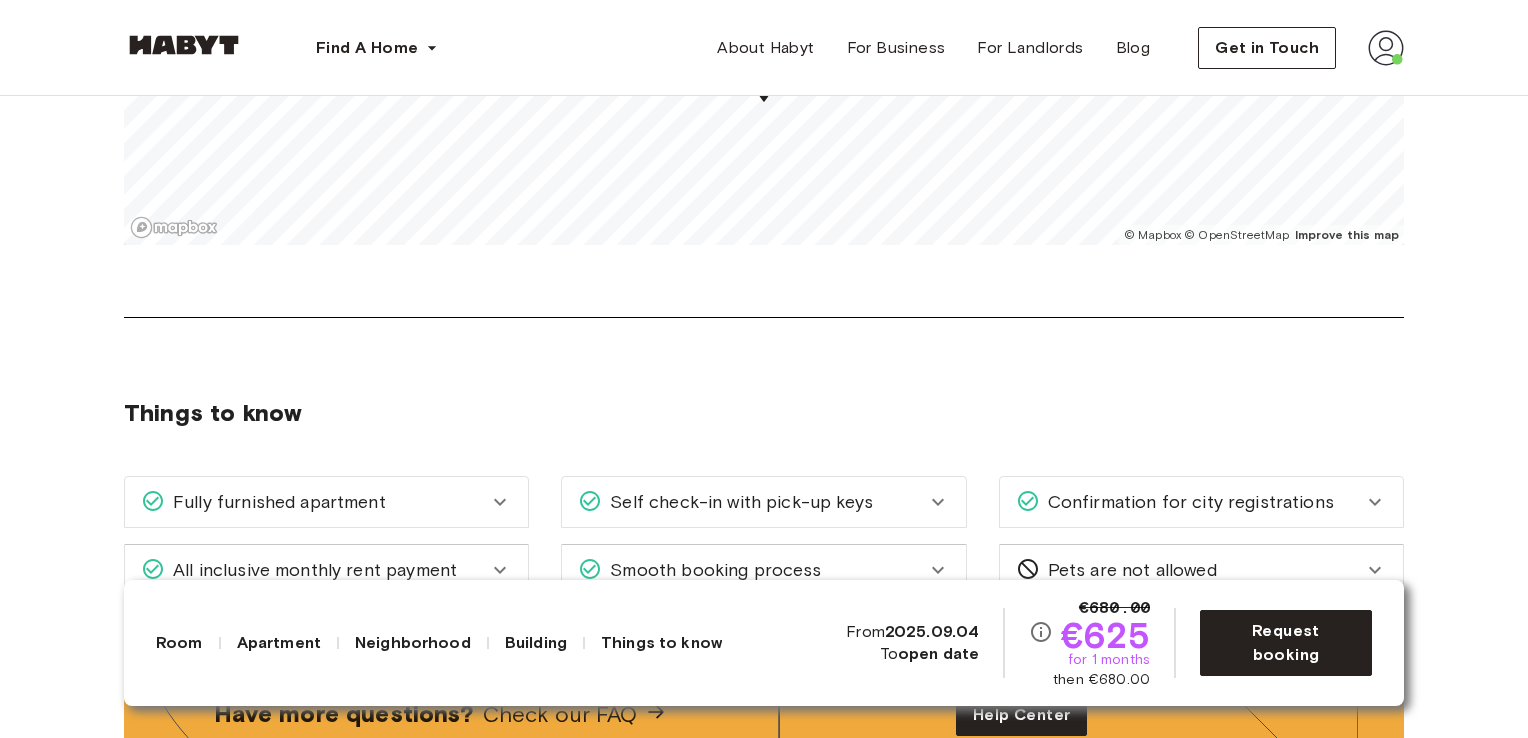 scroll, scrollTop: 2600, scrollLeft: 0, axis: vertical 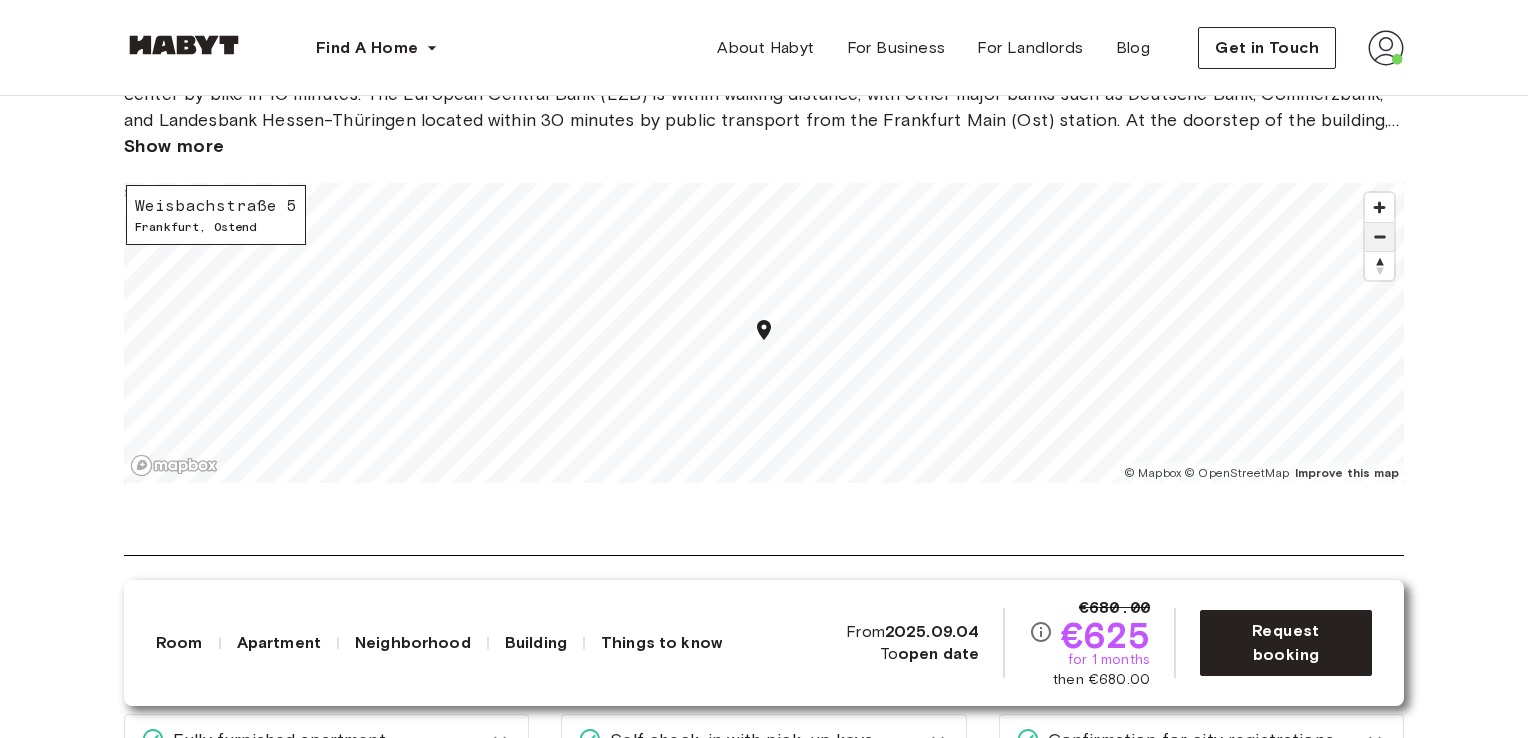 click at bounding box center [1379, 237] 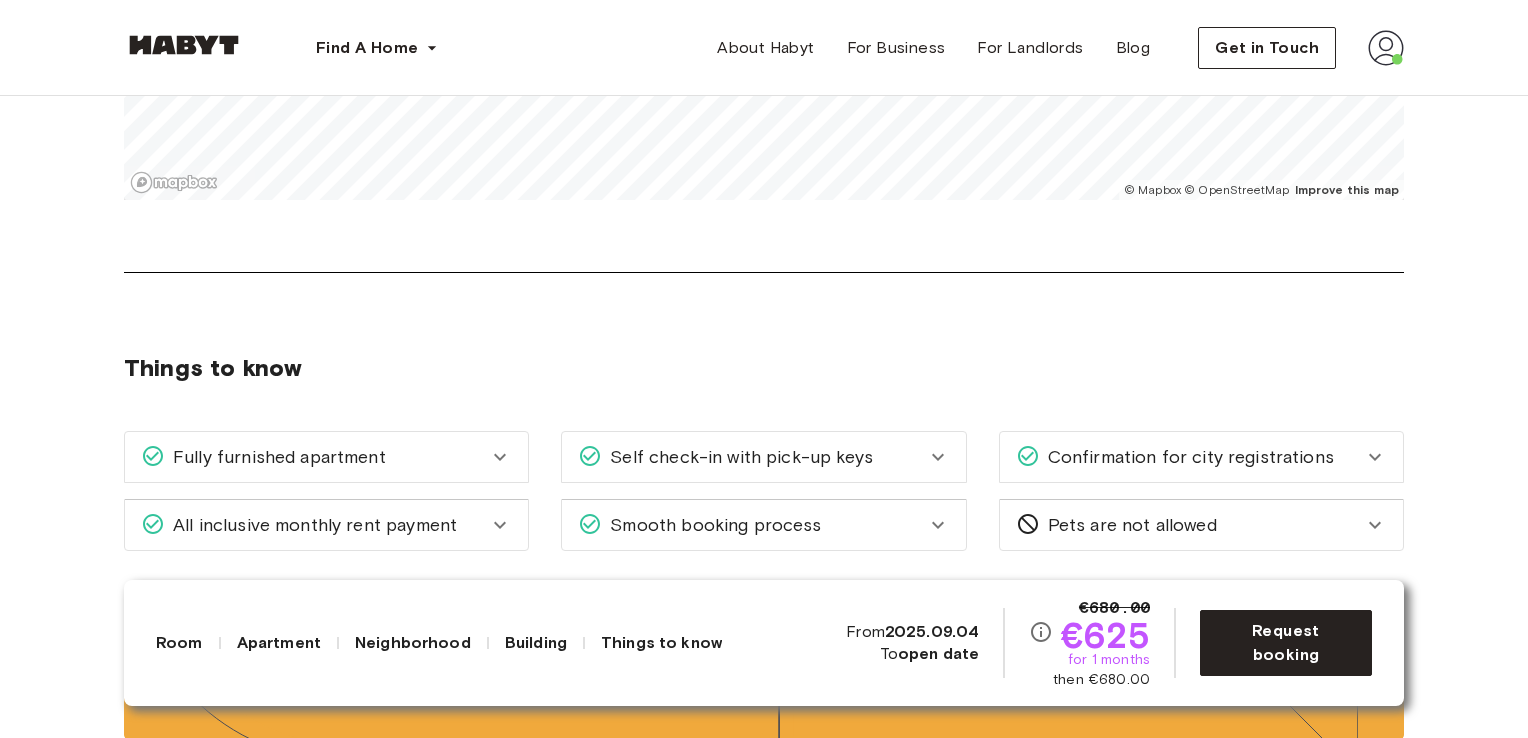 scroll, scrollTop: 2500, scrollLeft: 0, axis: vertical 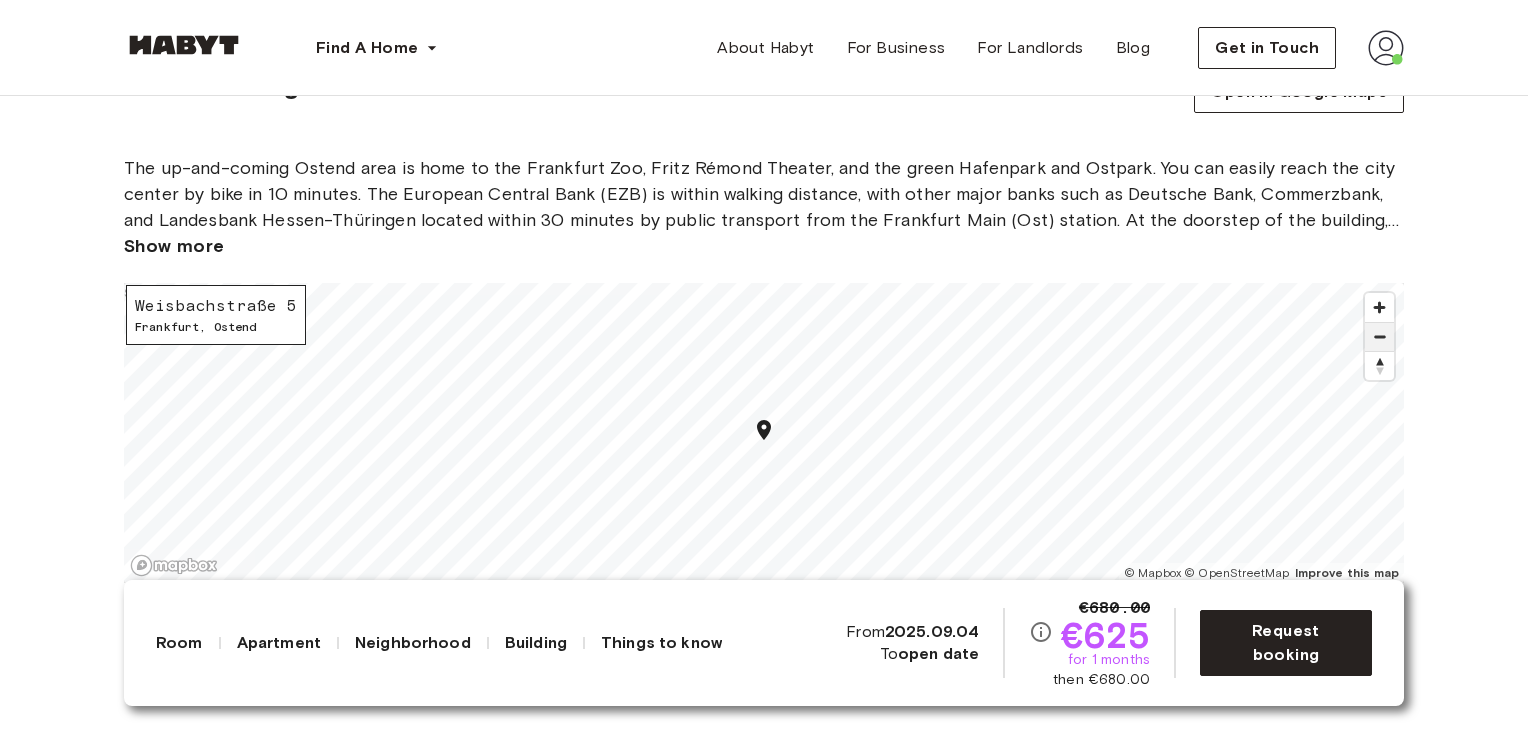 click at bounding box center (1379, 337) 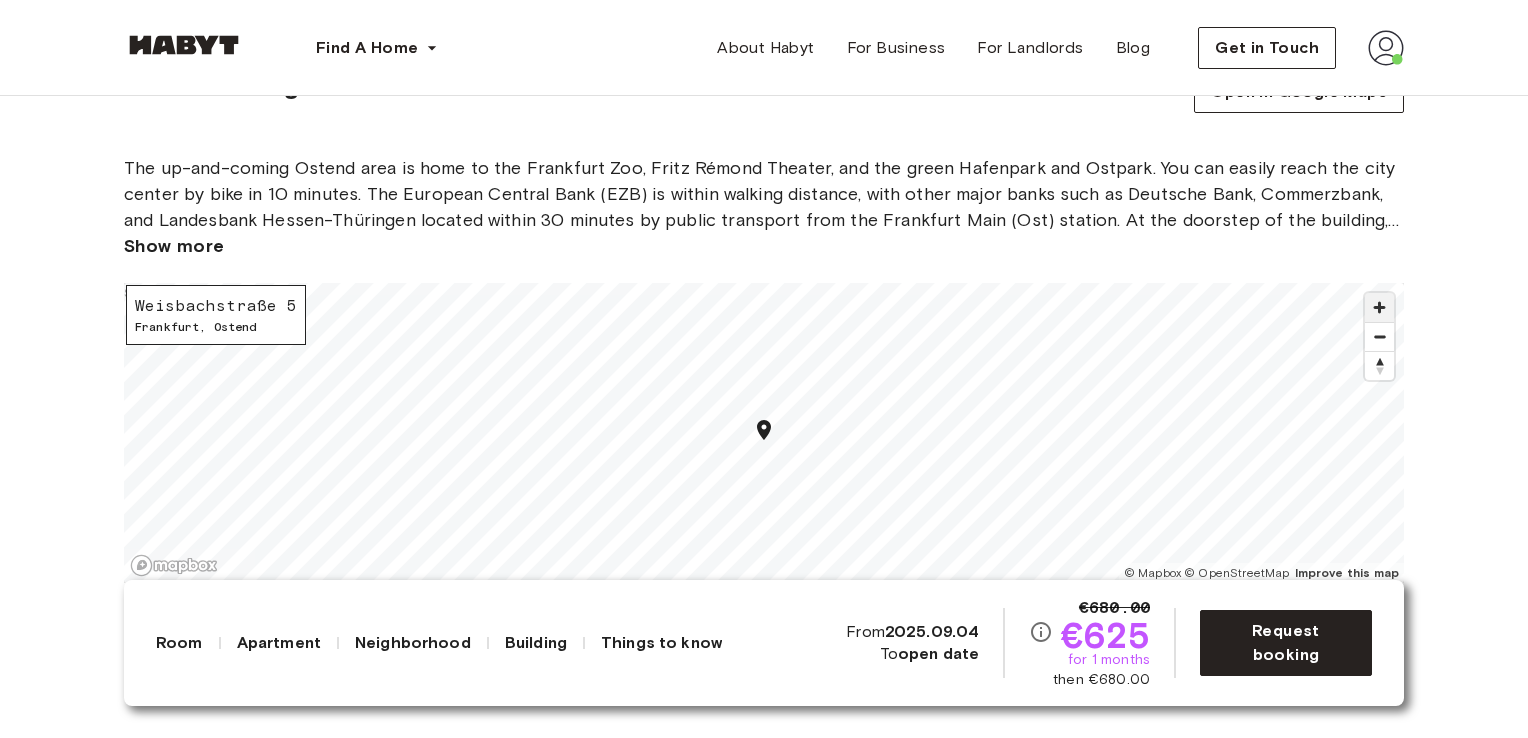 click at bounding box center [1379, 307] 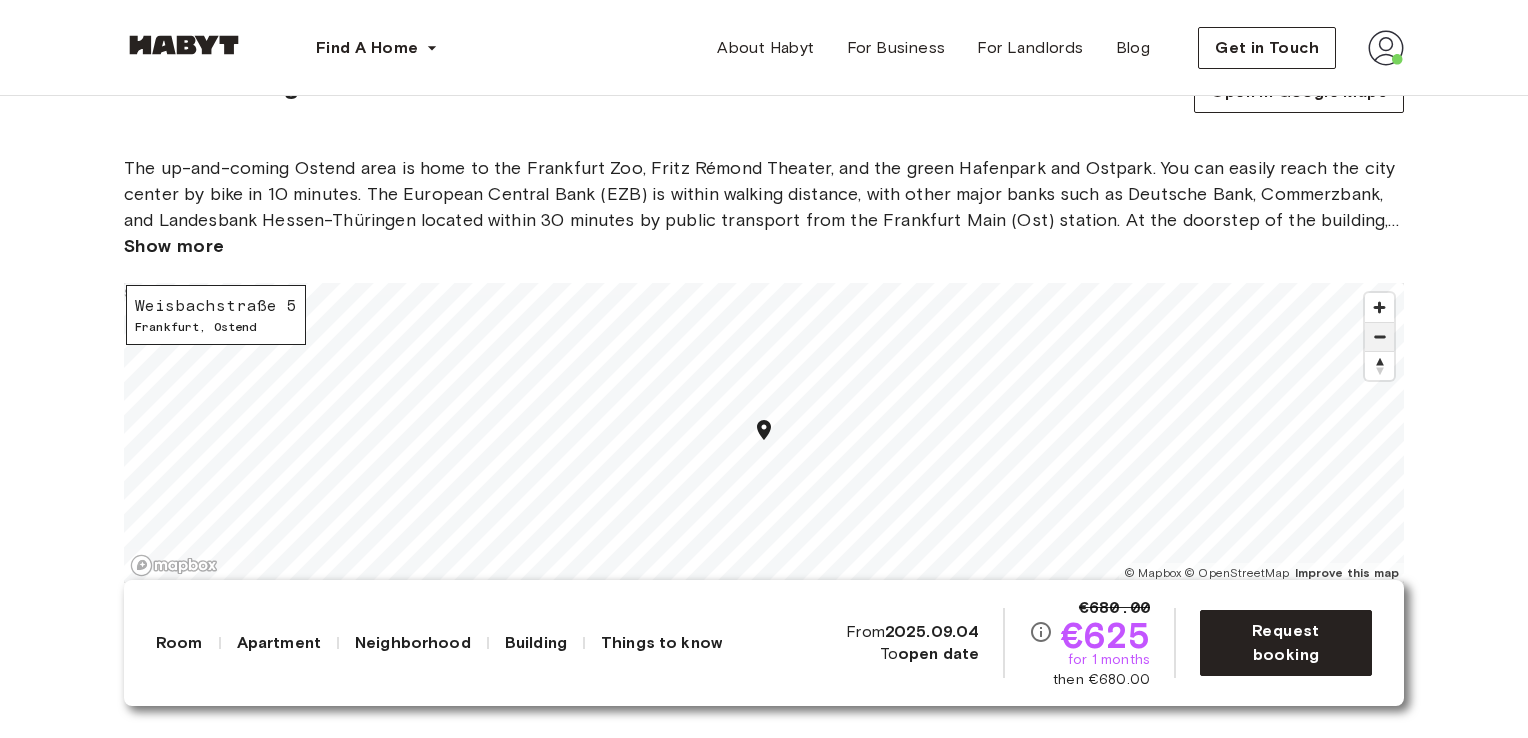 click at bounding box center (1379, 337) 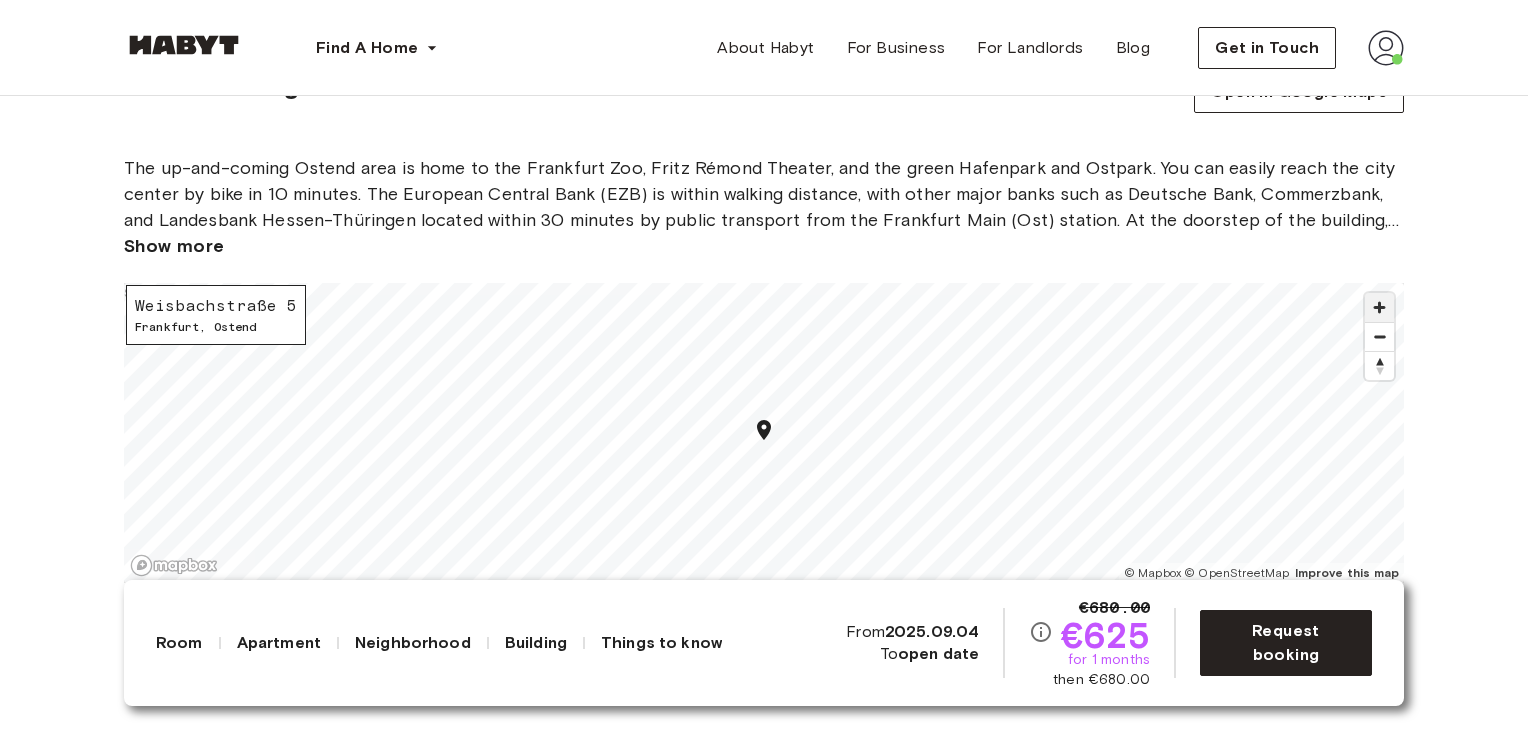 click at bounding box center (1379, 307) 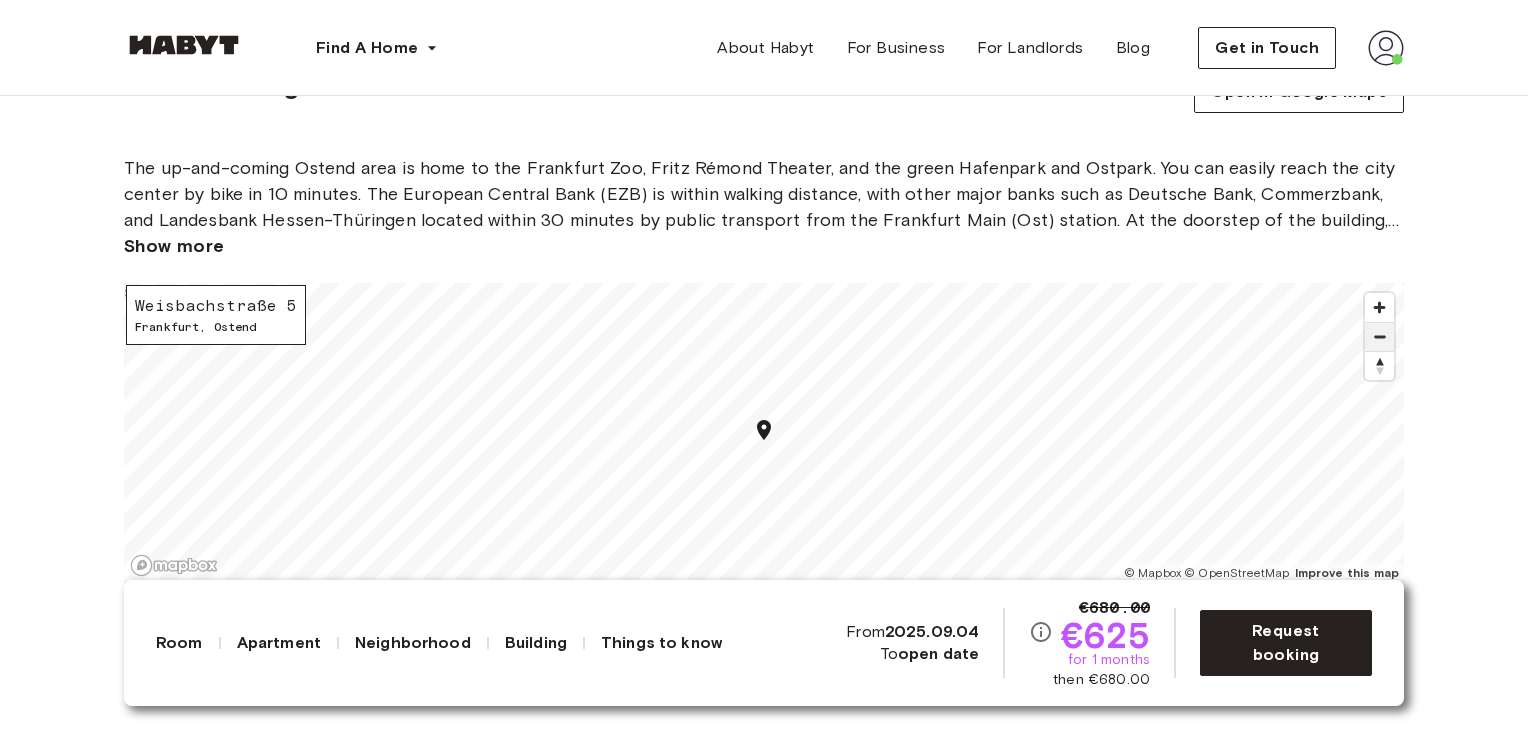 click at bounding box center (1379, 337) 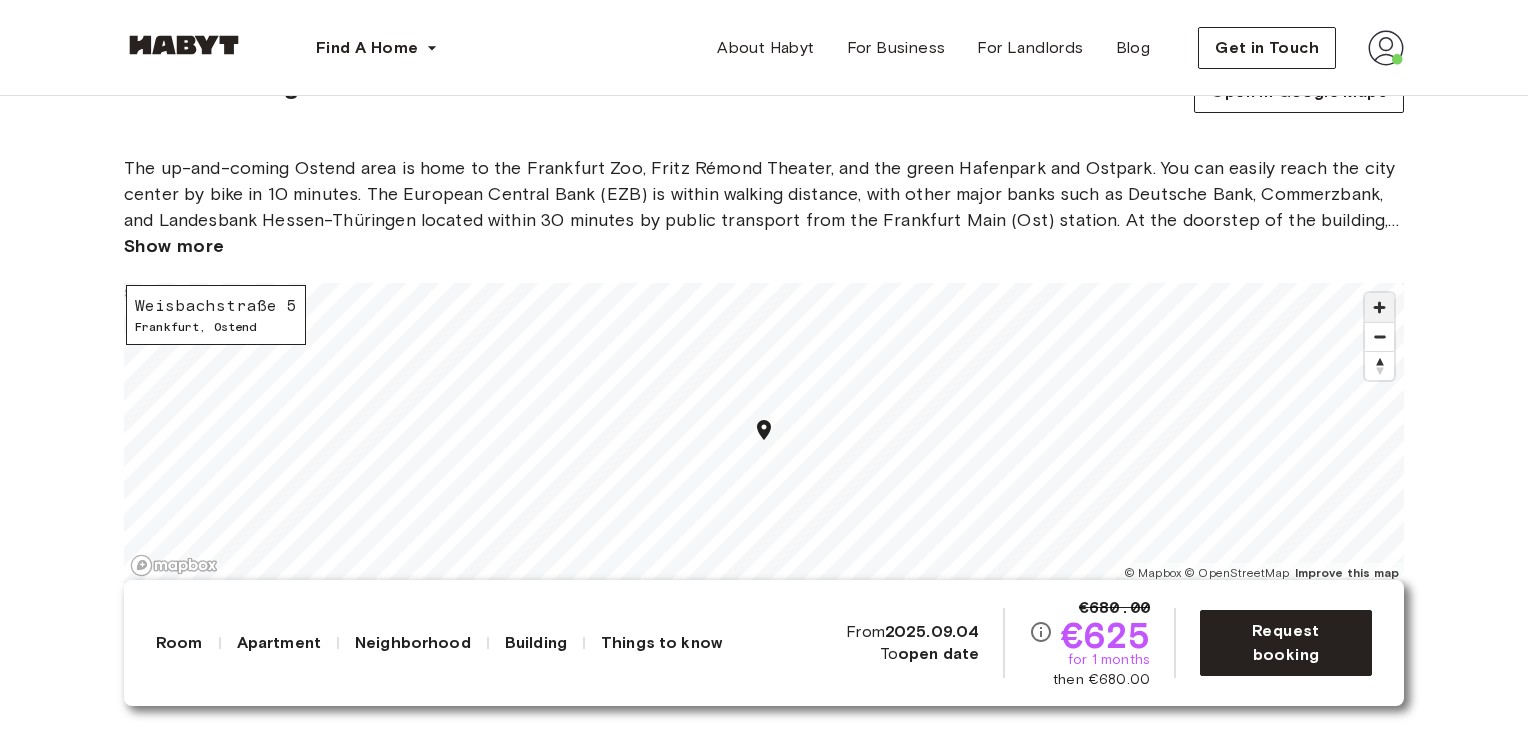 click at bounding box center [1379, 307] 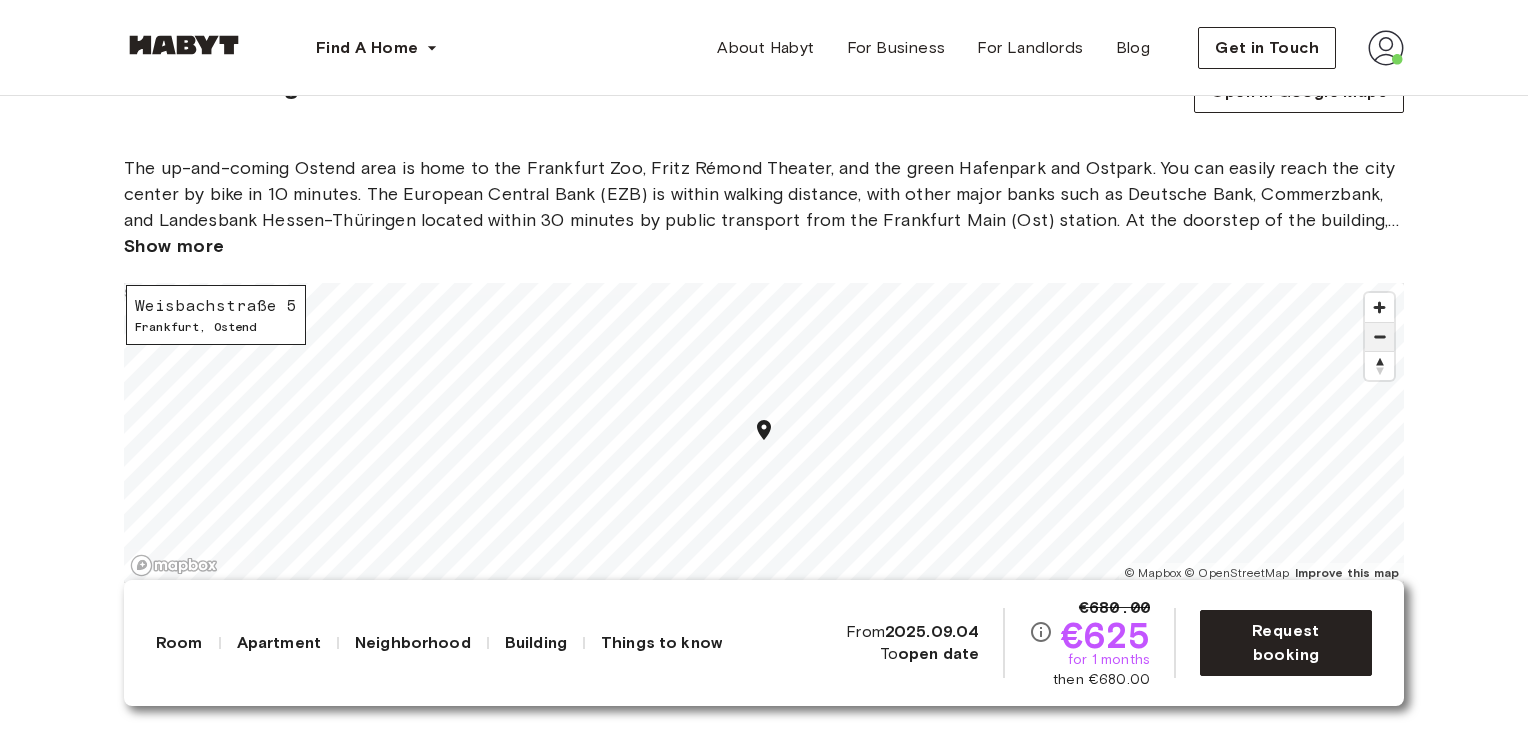 click at bounding box center (1379, 337) 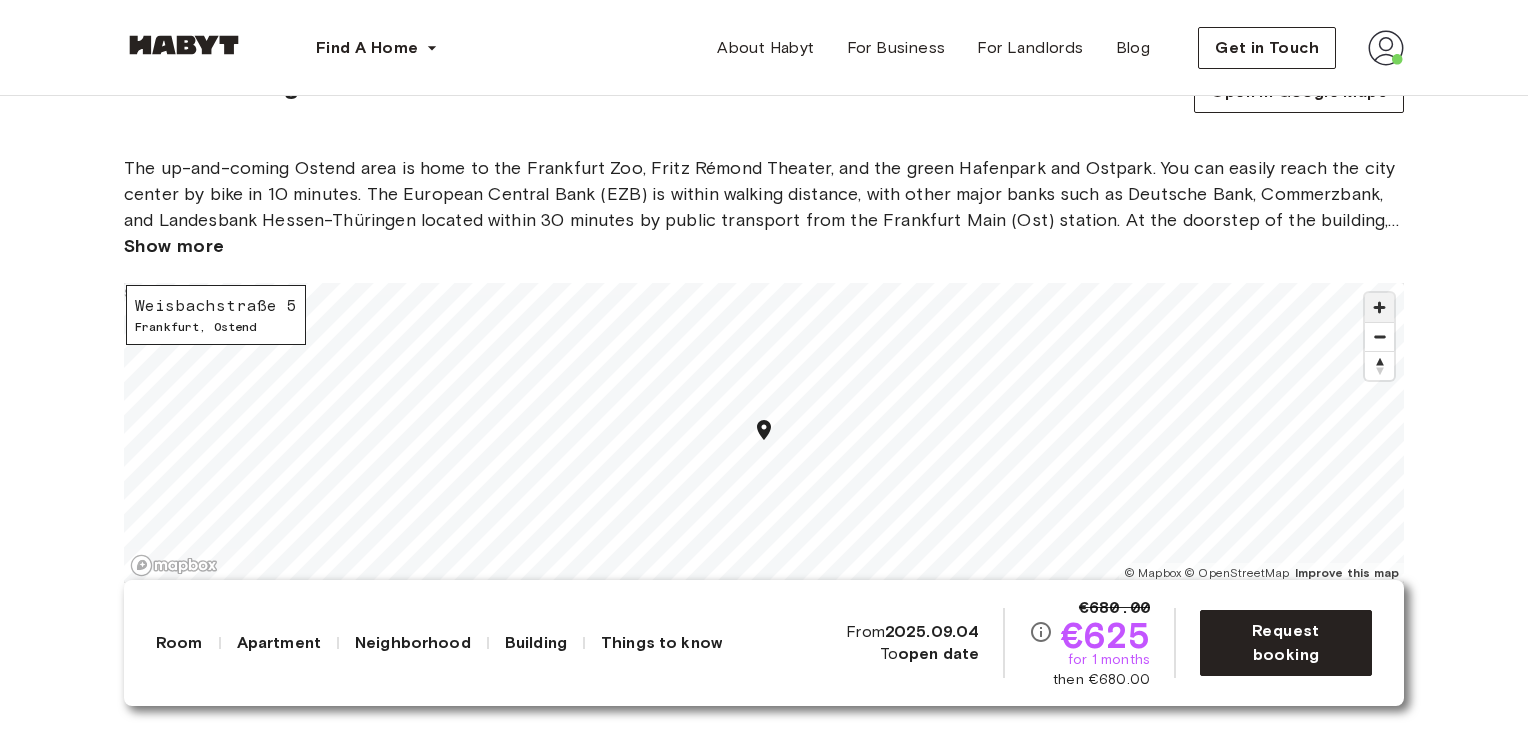 click at bounding box center [1379, 307] 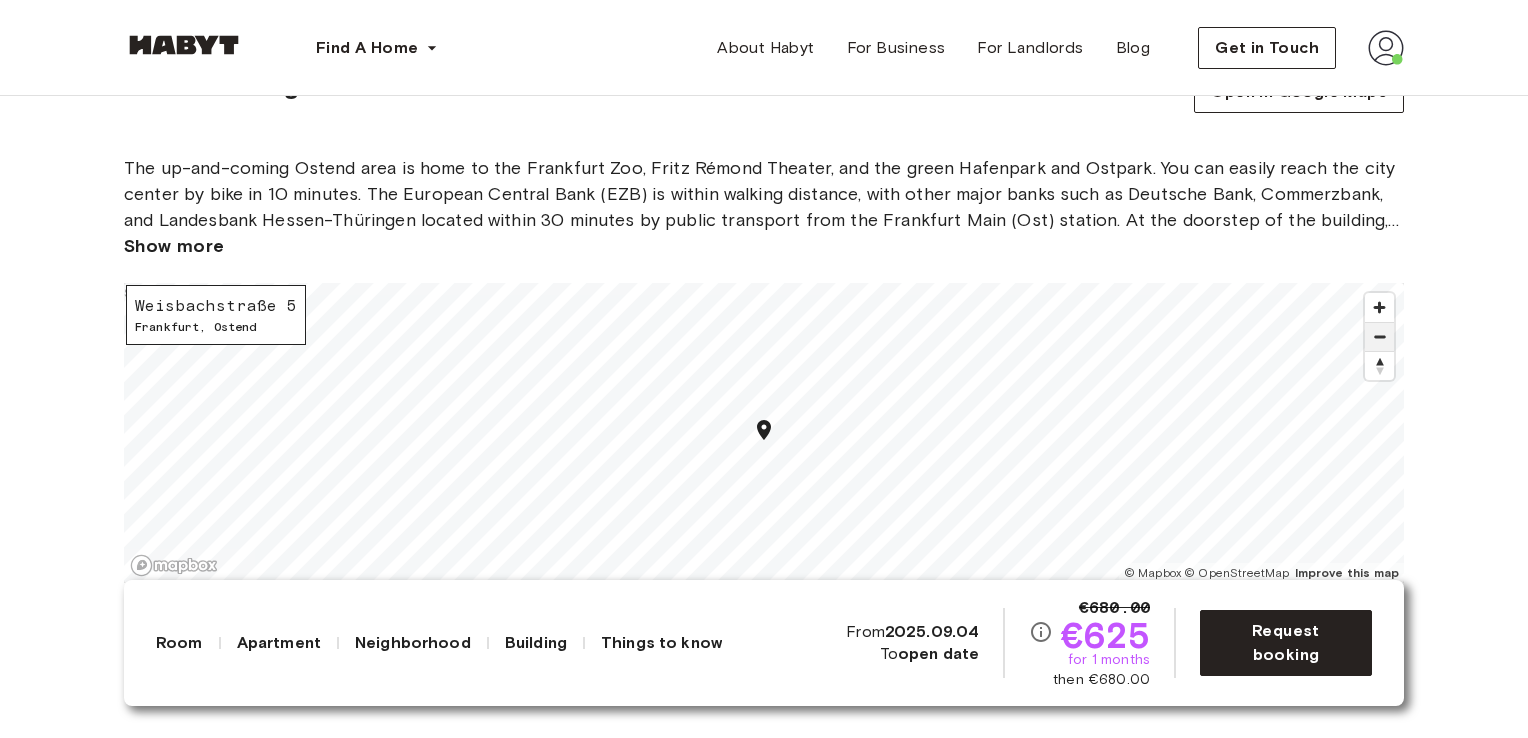 click at bounding box center (1379, 337) 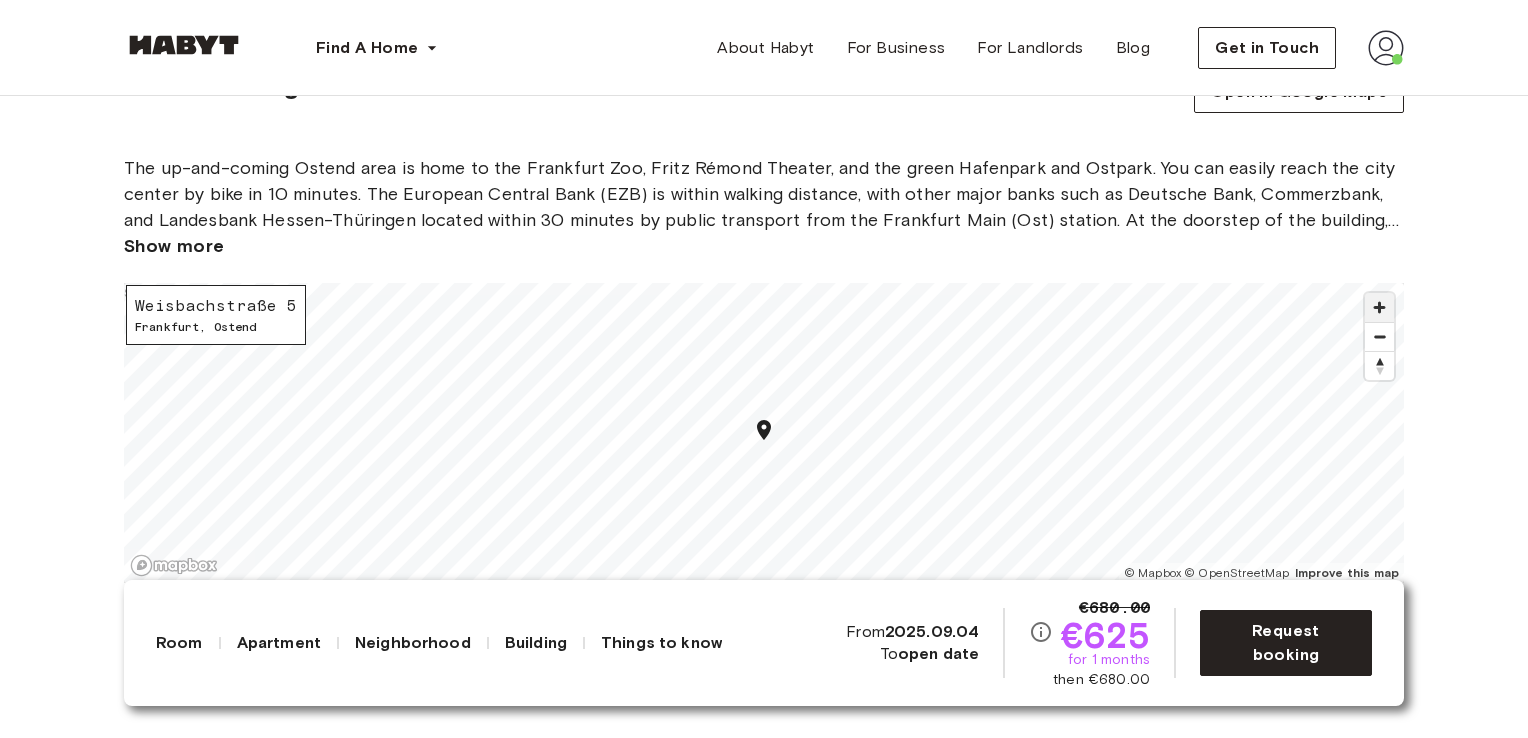 click at bounding box center [1379, 307] 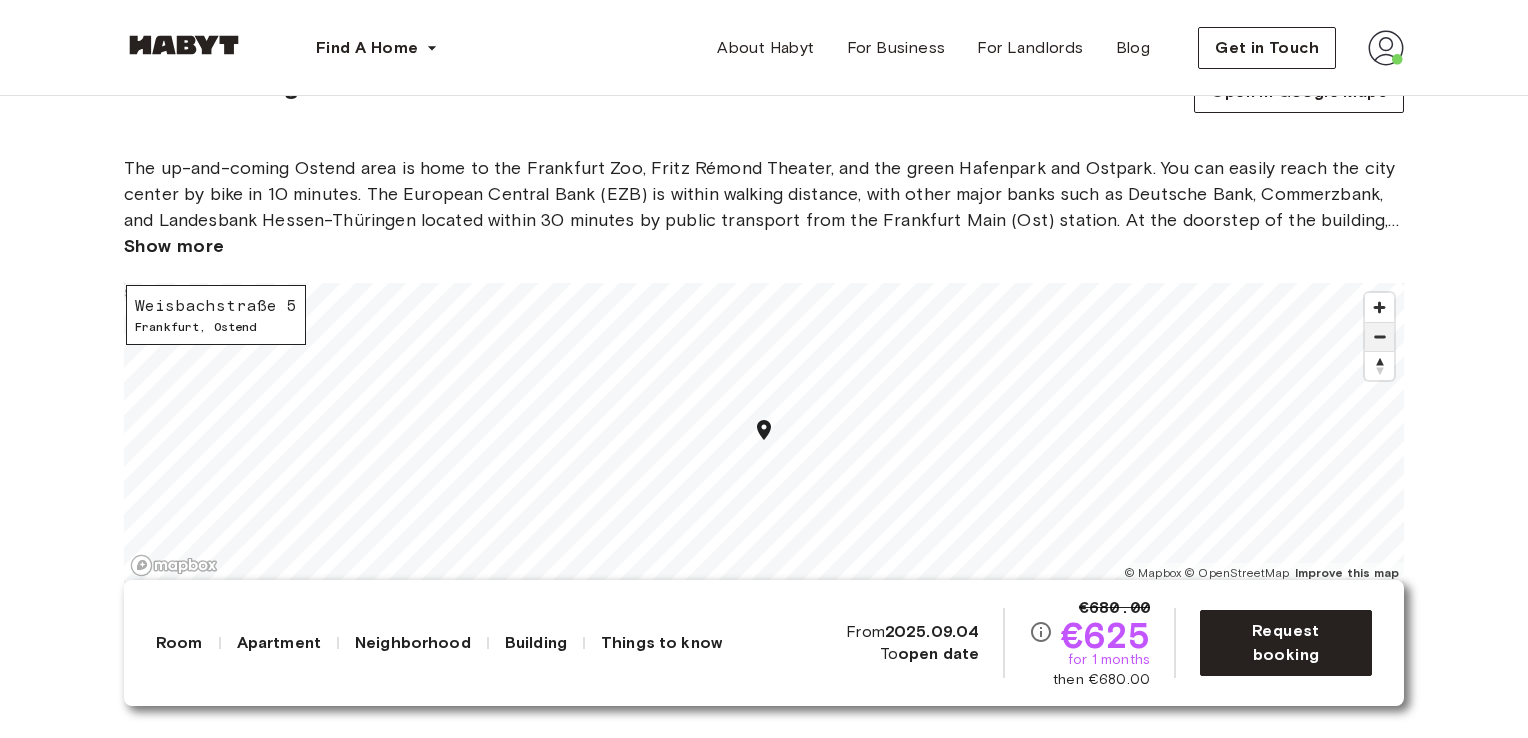 click at bounding box center (1379, 337) 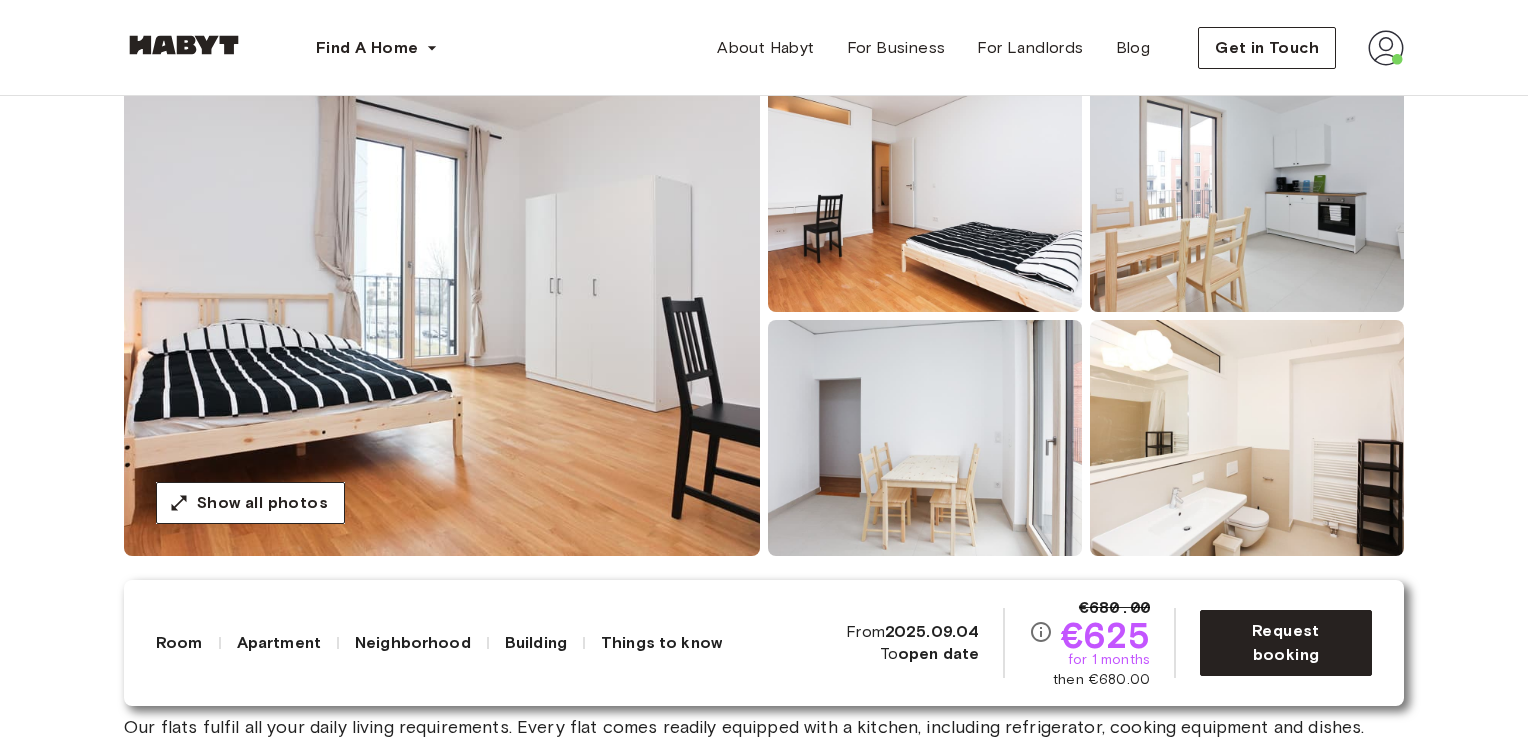 scroll, scrollTop: 0, scrollLeft: 0, axis: both 